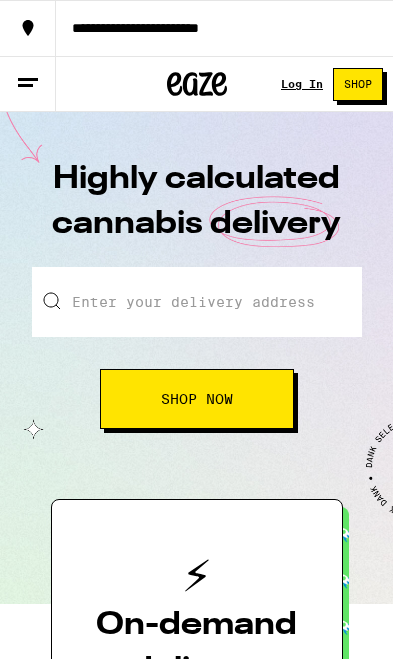 scroll, scrollTop: 0, scrollLeft: 0, axis: both 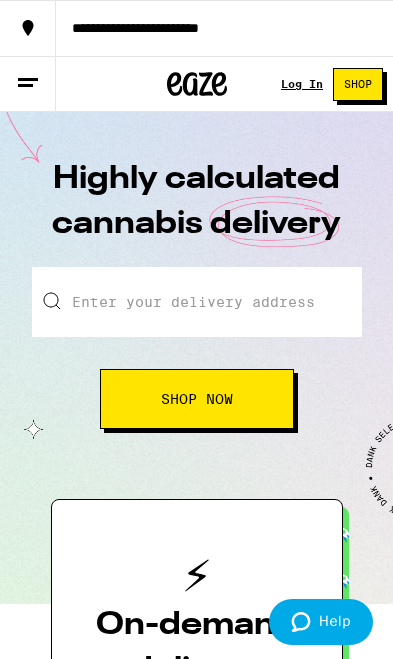 click on "Log In" at bounding box center (302, 84) 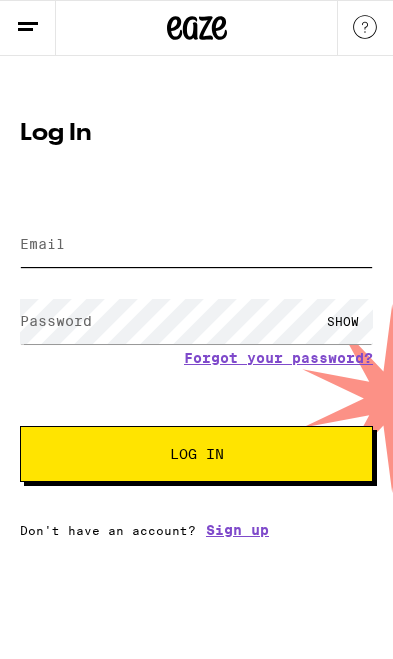 click on "Email" at bounding box center [196, 244] 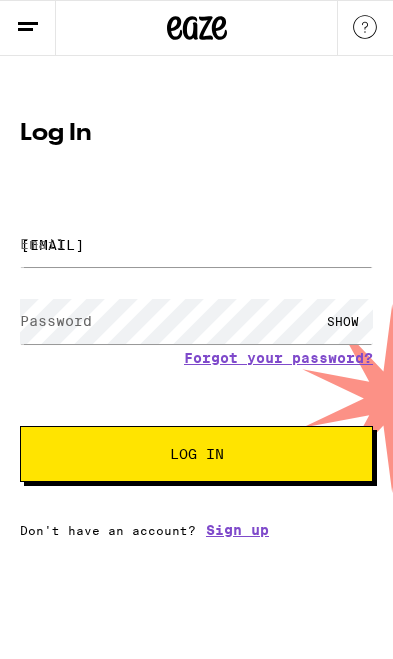 click on "Log In" at bounding box center (196, 454) 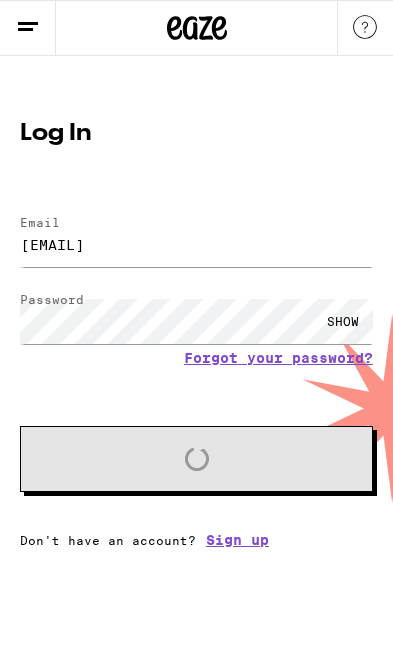 scroll, scrollTop: 0, scrollLeft: 0, axis: both 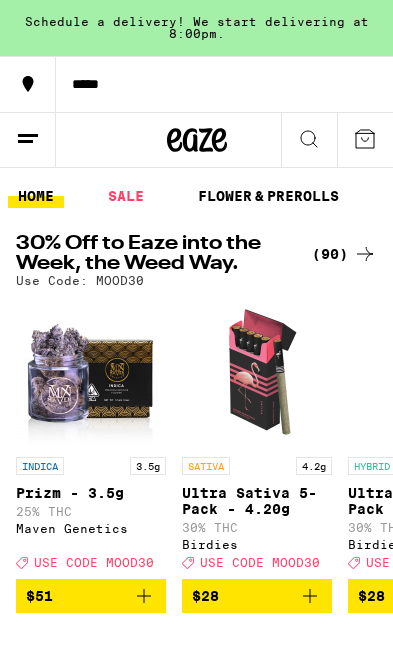 click on "SALE" at bounding box center [126, 196] 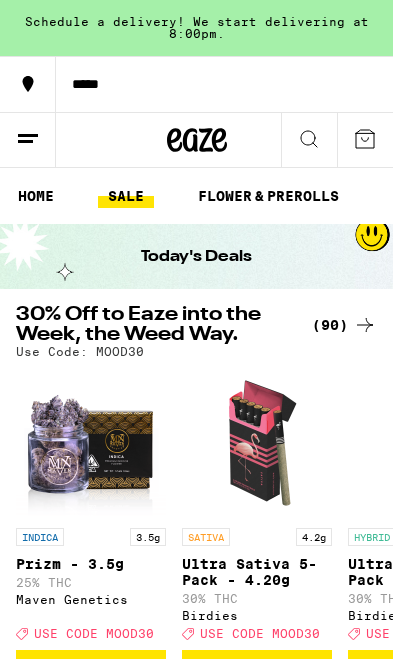 click on "SALE" at bounding box center (126, 196) 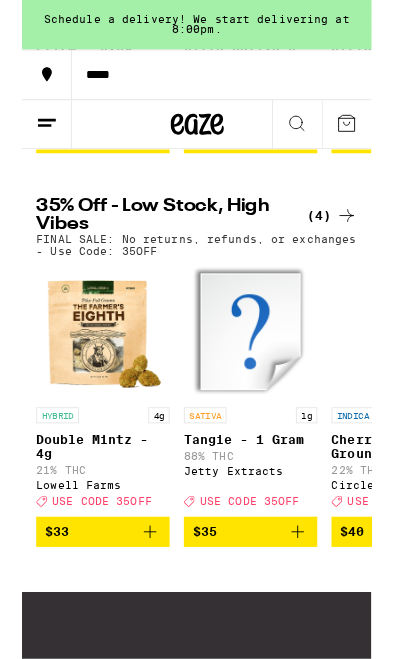 scroll, scrollTop: 514, scrollLeft: 0, axis: vertical 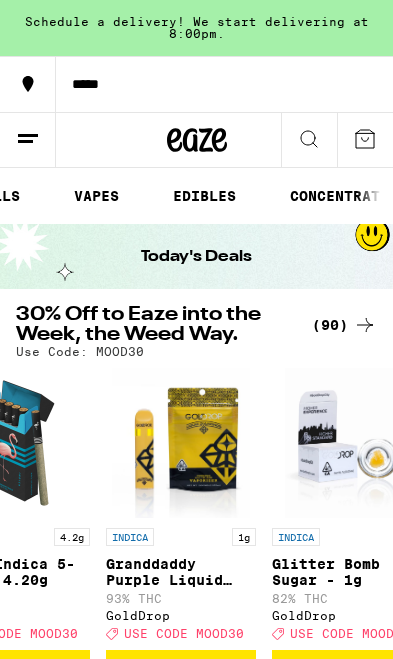 click on "VAPES" at bounding box center (96, 196) 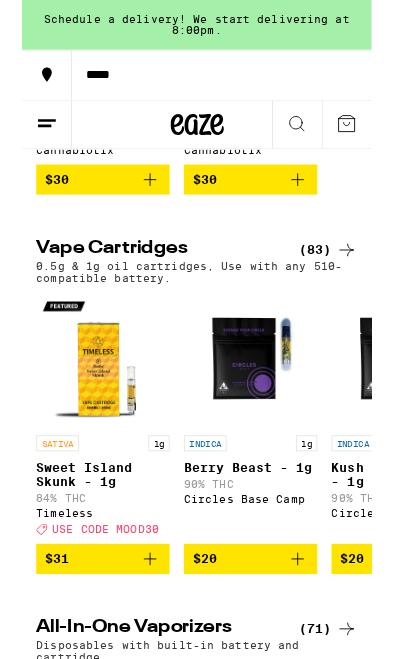 scroll, scrollTop: 461, scrollLeft: 0, axis: vertical 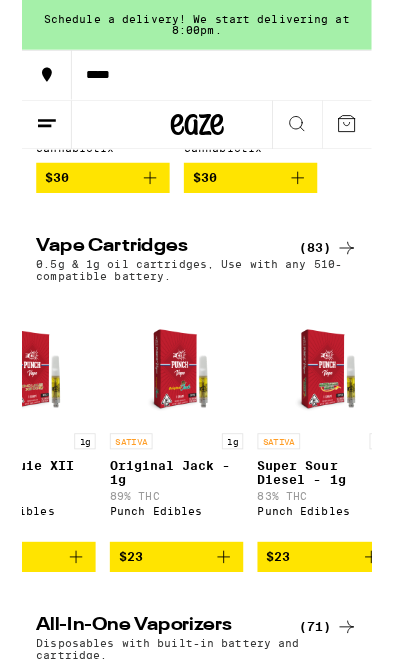 click 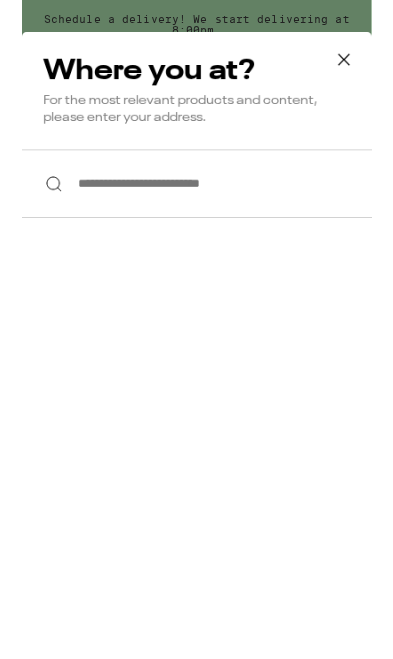 click 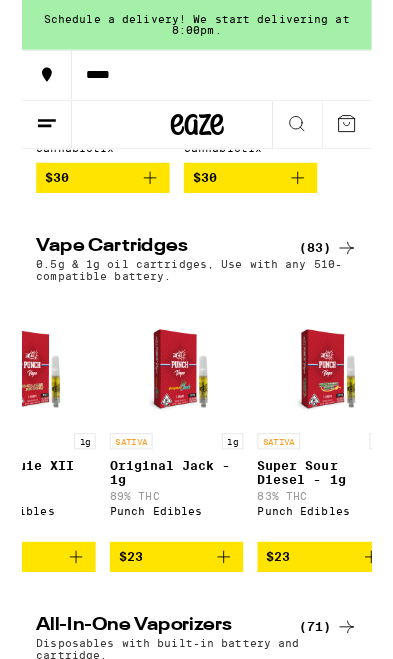 click on "*****" at bounding box center [224, 84] 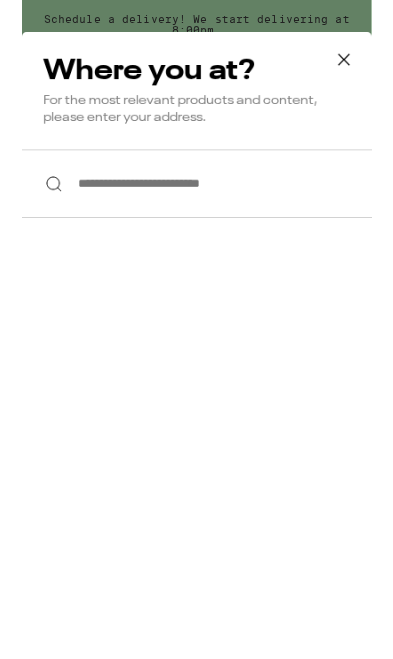 click 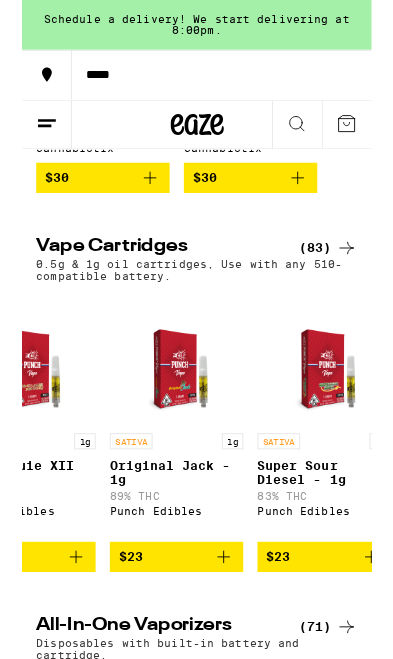click 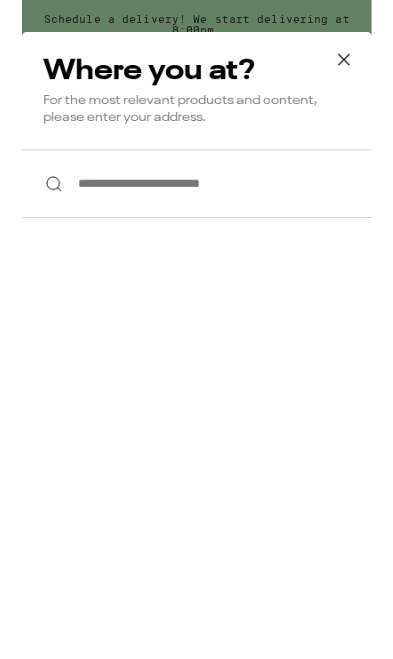 click on "**********" at bounding box center (196, 206) 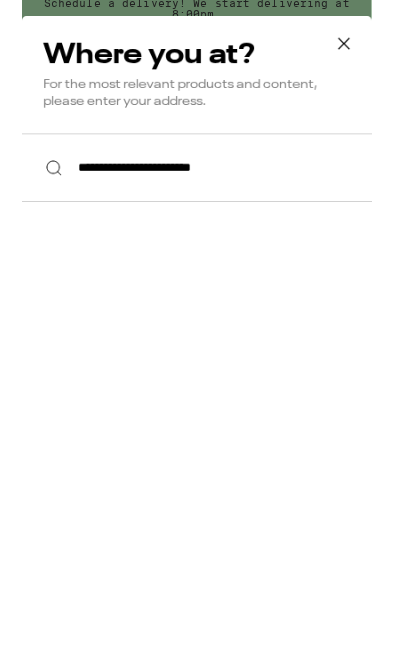 scroll, scrollTop: 479, scrollLeft: 0, axis: vertical 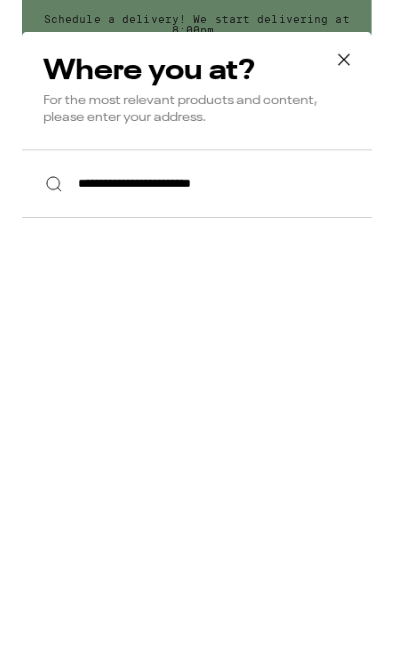 click on "**********" at bounding box center (196, 206) 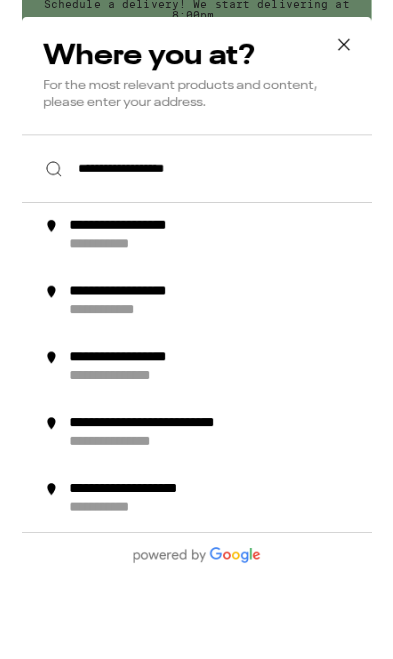 click on "**********" at bounding box center (146, 271) 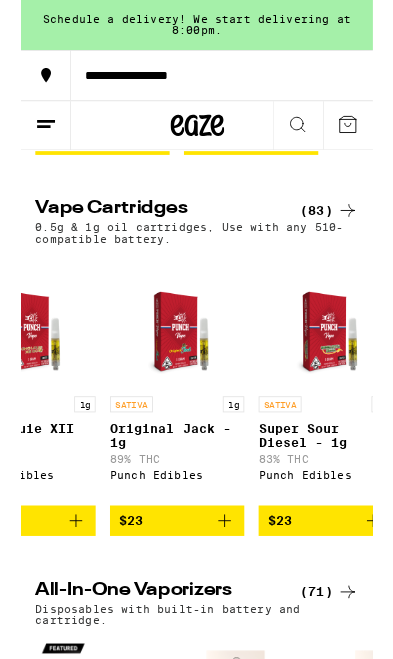 scroll, scrollTop: 507, scrollLeft: 0, axis: vertical 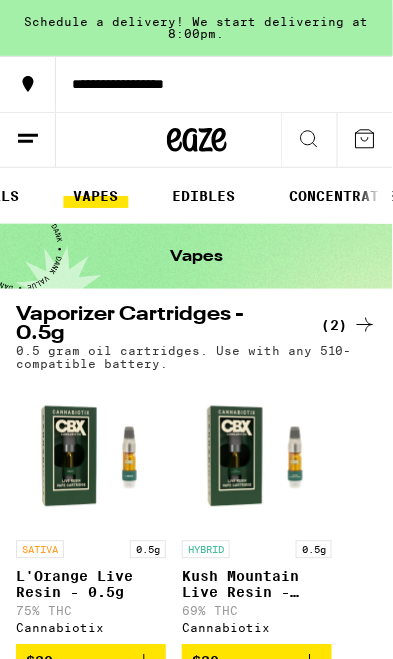 click on "Vaporizer Cartridges - 0.5g" at bounding box center (154, 325) 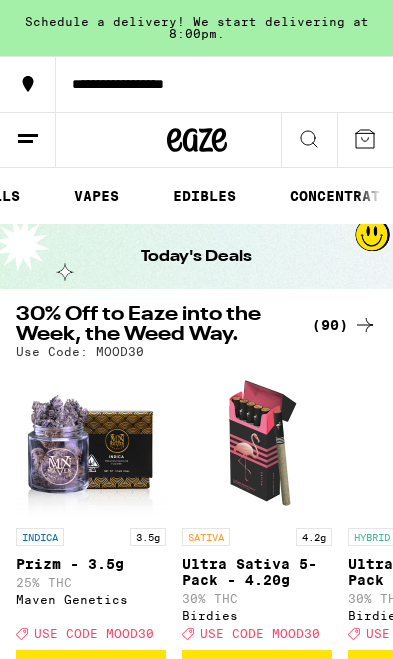 click 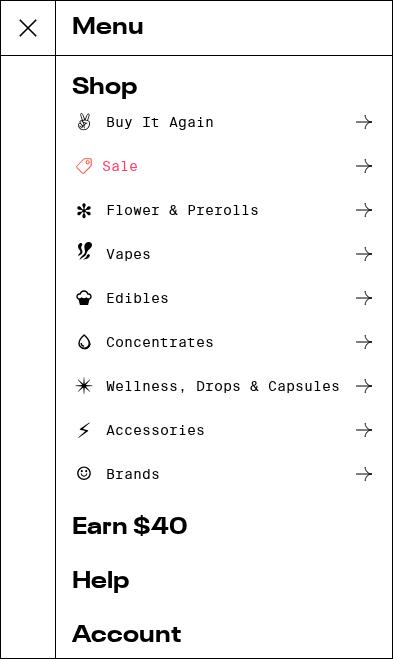 click 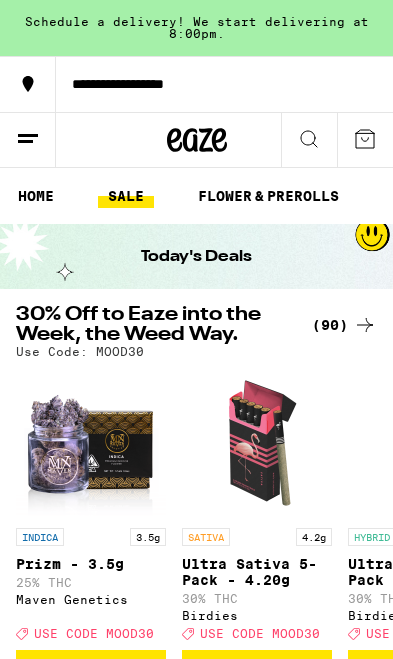 scroll, scrollTop: 0, scrollLeft: 0, axis: both 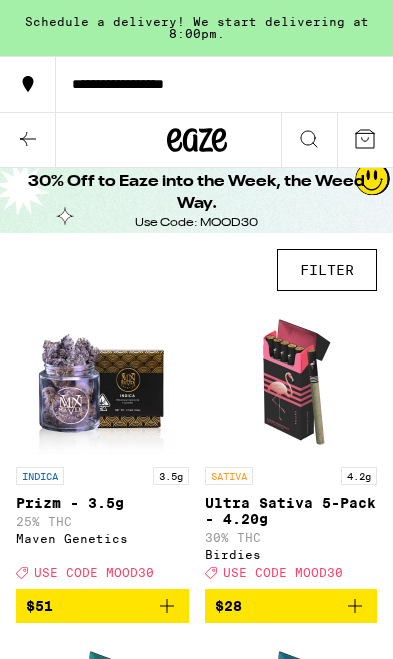 click on "FILTER" at bounding box center [327, 270] 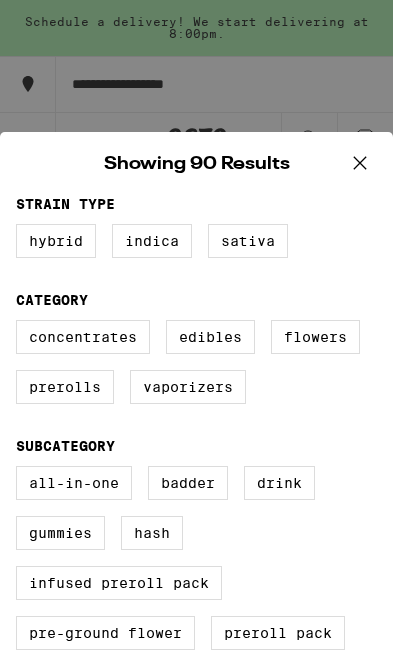 click on "Flowers" at bounding box center [315, 337] 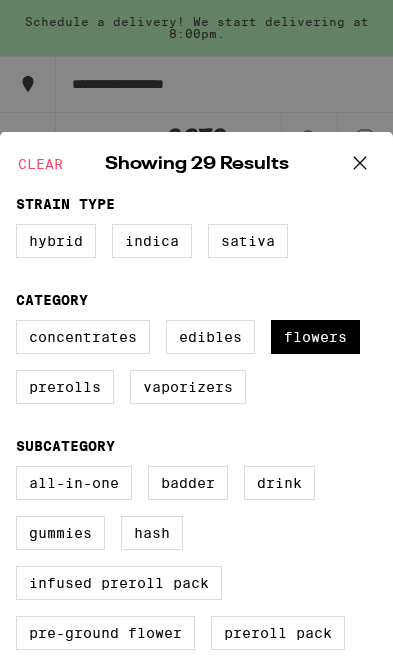 click on "Concentrates" at bounding box center (83, 337) 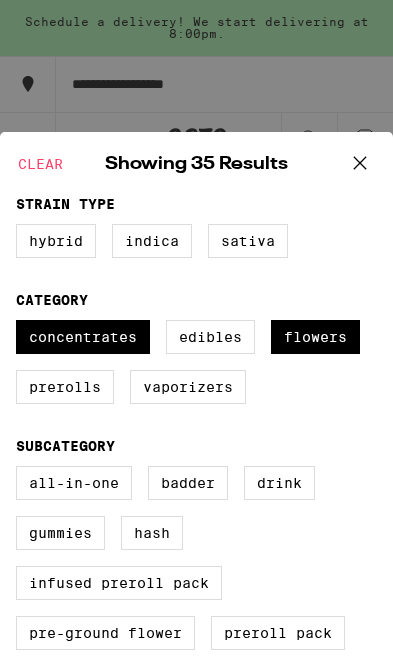 click on "Prerolls" at bounding box center (65, 387) 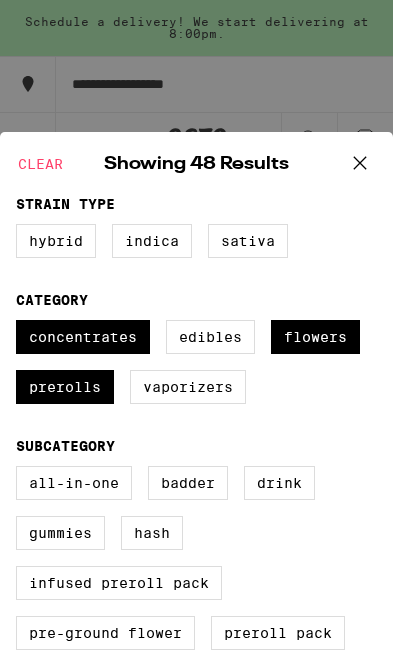 checkbox on "true" 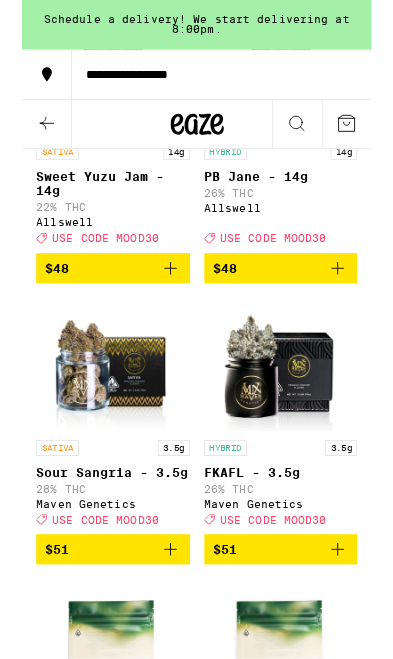 scroll, scrollTop: 5622, scrollLeft: 0, axis: vertical 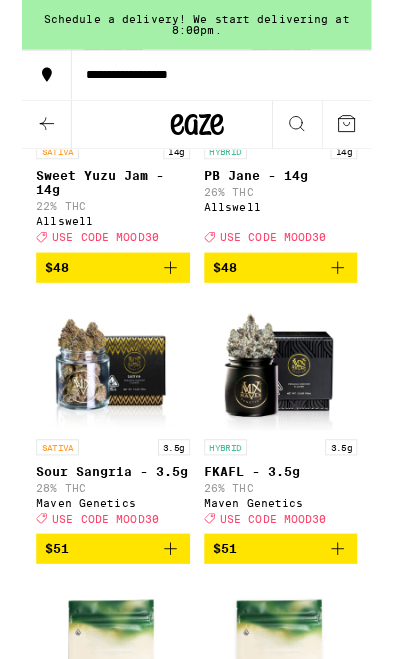 click at bounding box center (291, 76) 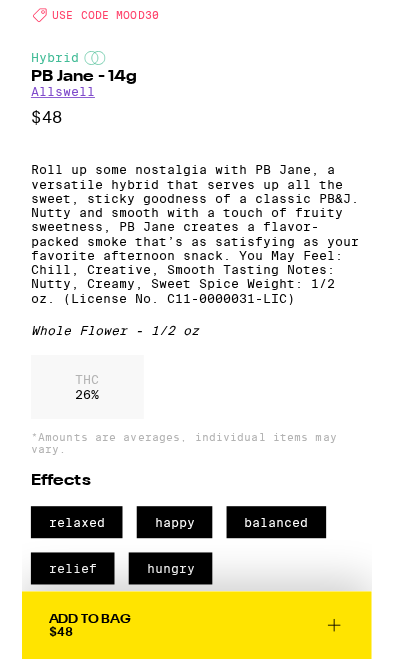 scroll, scrollTop: 399, scrollLeft: 0, axis: vertical 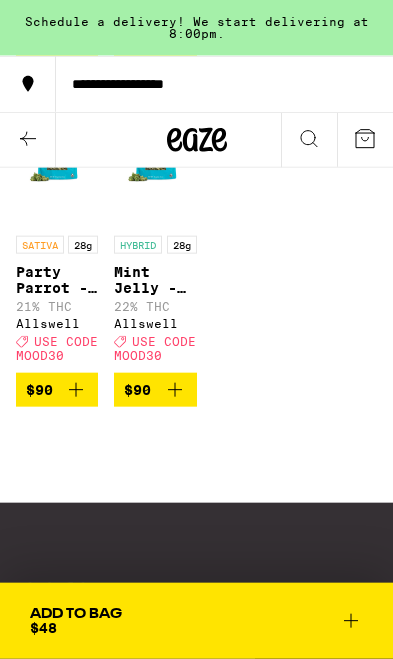 click at bounding box center [28, 140] 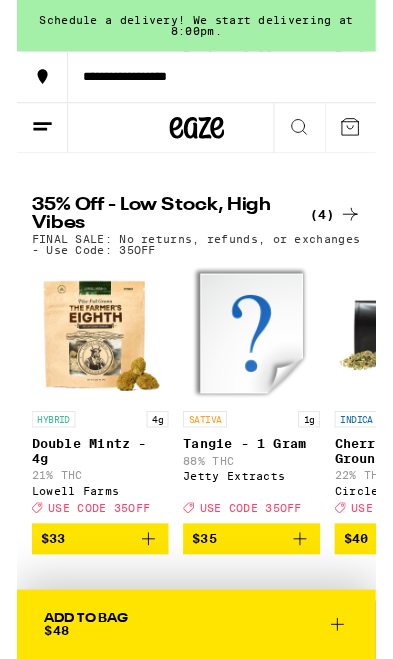 scroll, scrollTop: 529, scrollLeft: 0, axis: vertical 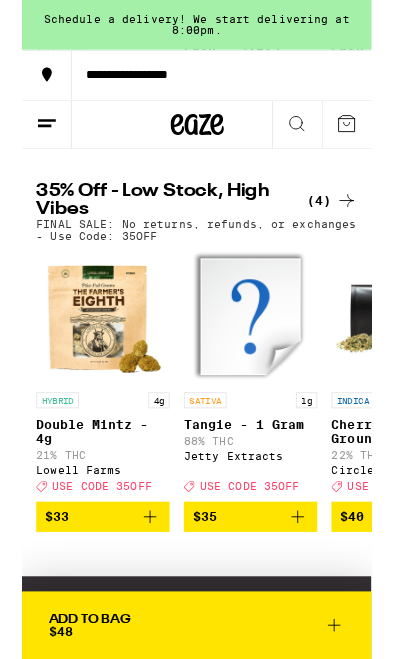 click at bounding box center (91, 356) 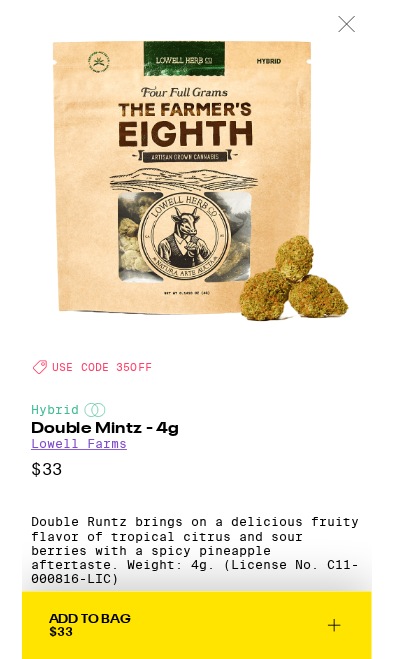 scroll, scrollTop: 0, scrollLeft: 0, axis: both 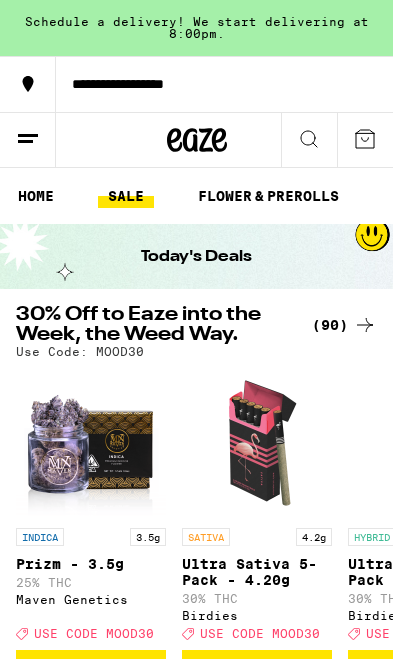click on "HOME" at bounding box center (36, 196) 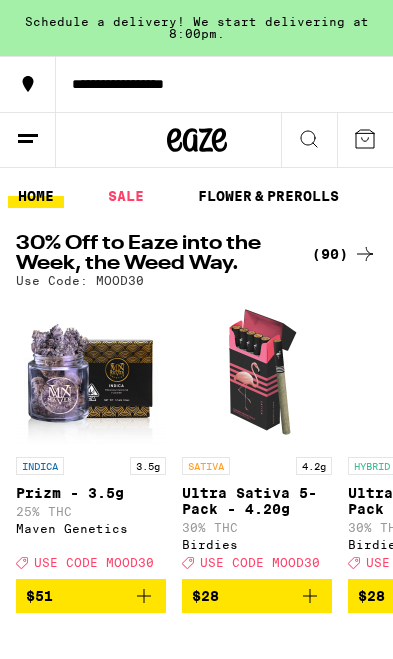 scroll, scrollTop: 0, scrollLeft: 0, axis: both 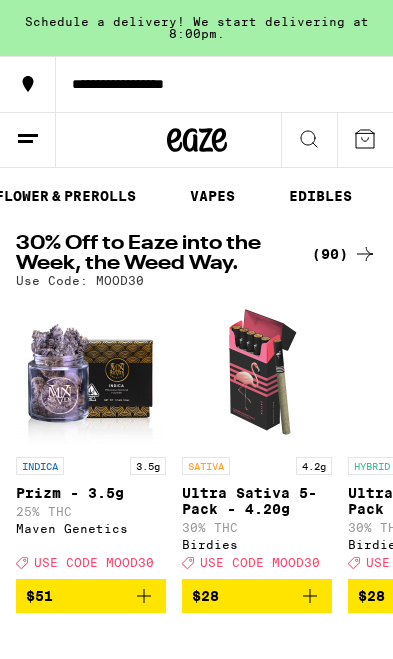 click on "VAPES" at bounding box center (212, 196) 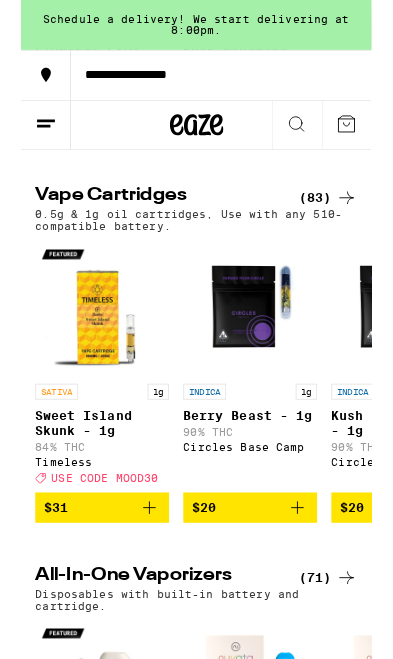 scroll, scrollTop: 504, scrollLeft: 0, axis: vertical 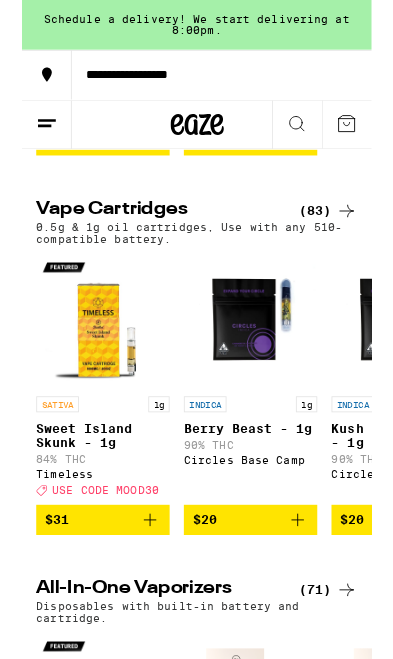 click 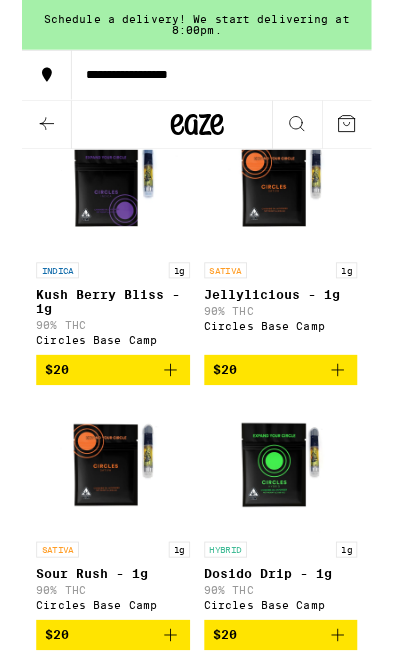 scroll, scrollTop: 0, scrollLeft: 0, axis: both 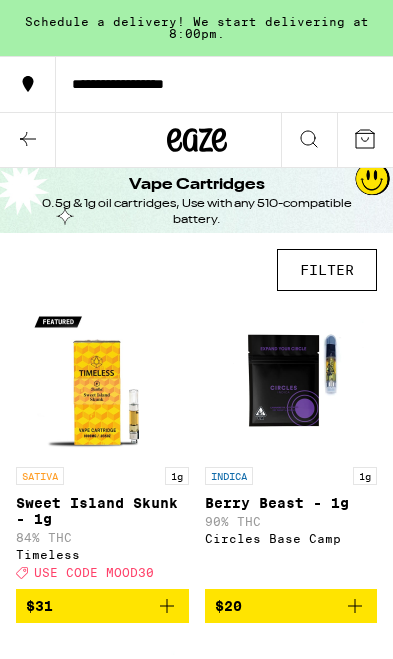 click on "FILTER" at bounding box center [327, 270] 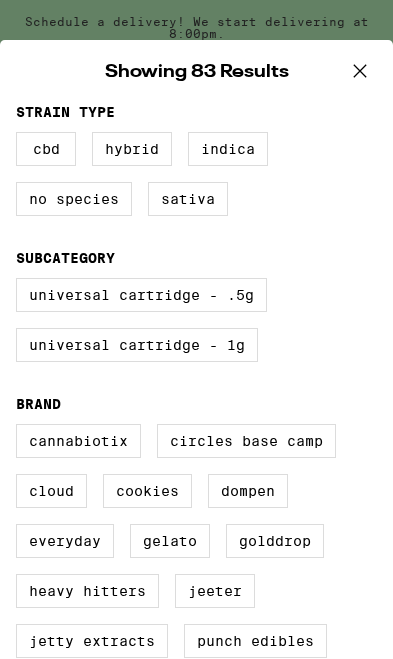scroll, scrollTop: 93, scrollLeft: 0, axis: vertical 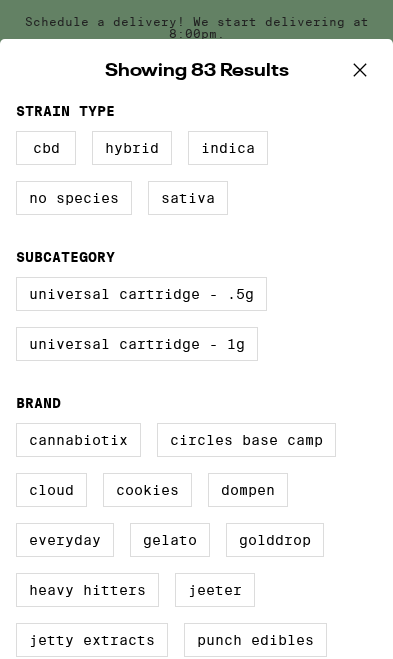 click on "Universal Cartridge - 1g" at bounding box center (137, 344) 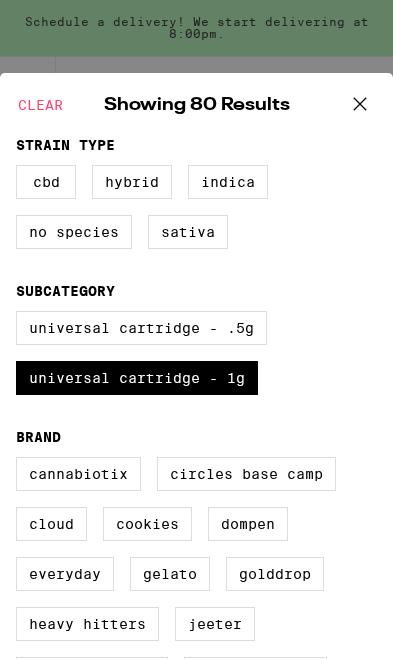 scroll, scrollTop: 58, scrollLeft: 0, axis: vertical 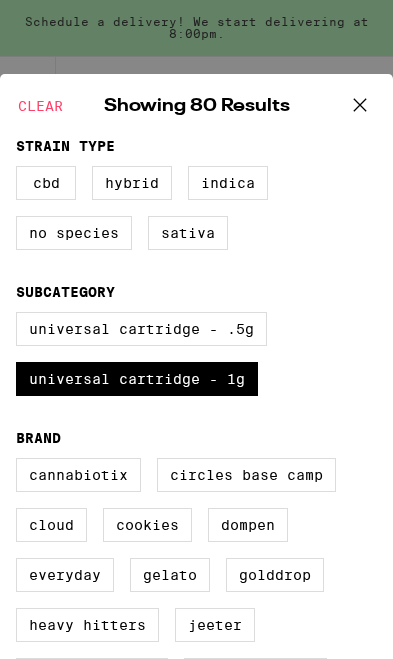 click on "Sativa" at bounding box center (188, 233) 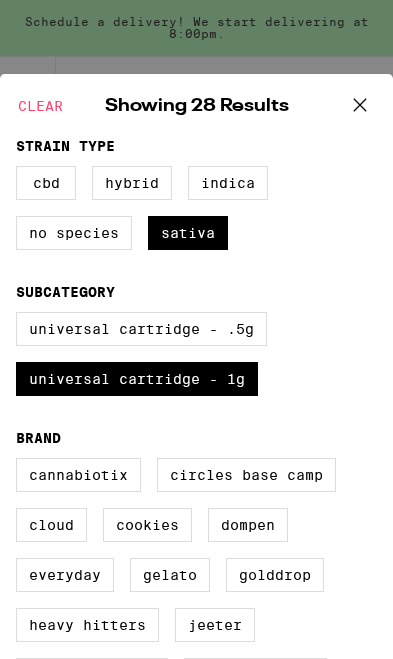click on "Indica" at bounding box center [228, 183] 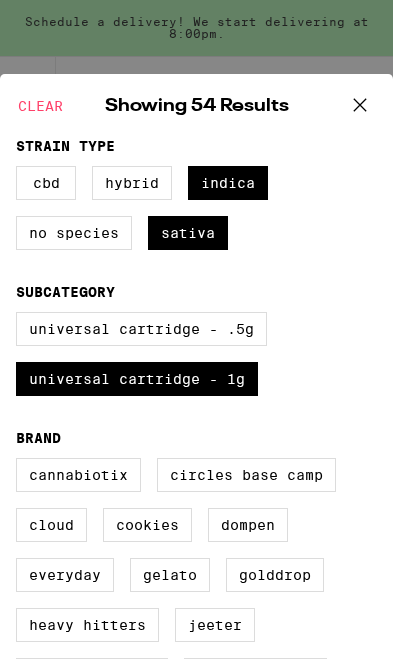 click on "Hybrid" at bounding box center (132, 183) 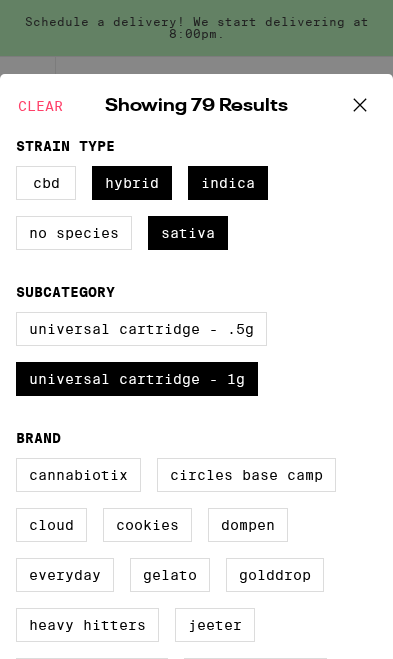 click 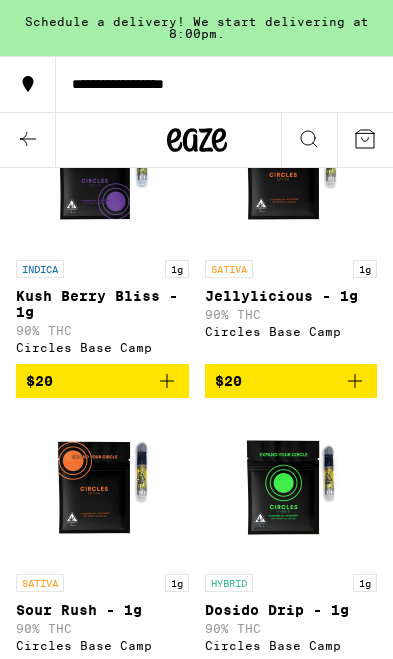 scroll, scrollTop: 511, scrollLeft: 0, axis: vertical 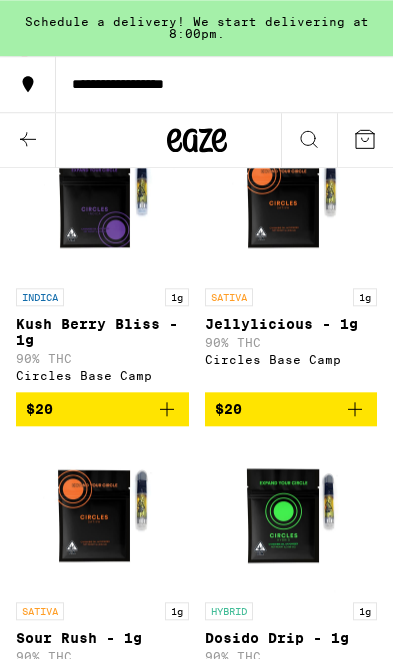 click 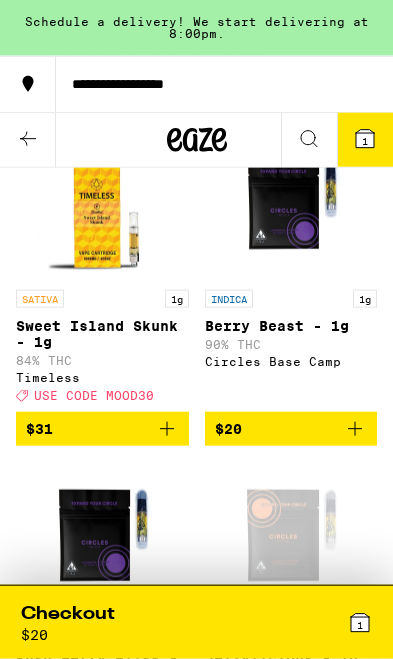 scroll, scrollTop: 158, scrollLeft: 0, axis: vertical 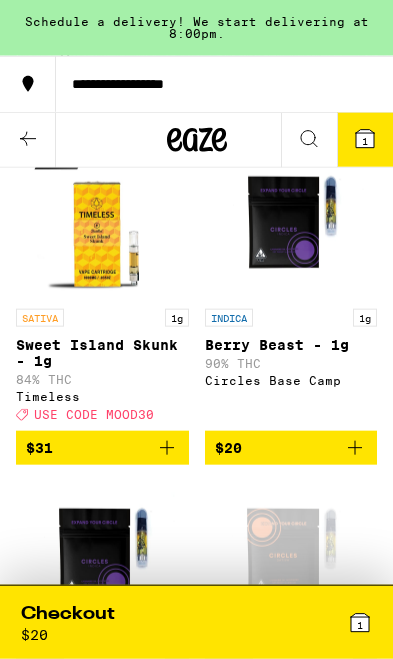 click 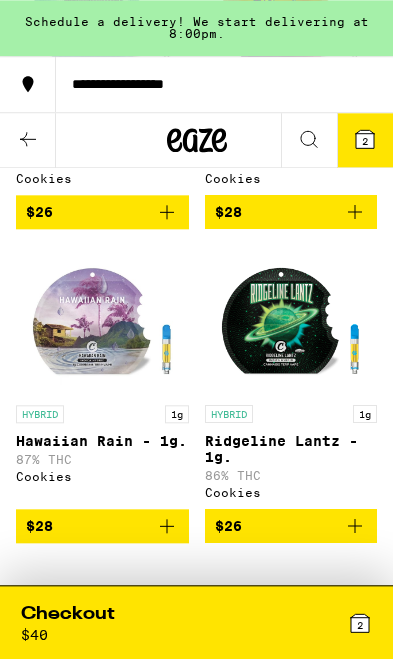 scroll, scrollTop: 4137, scrollLeft: 0, axis: vertical 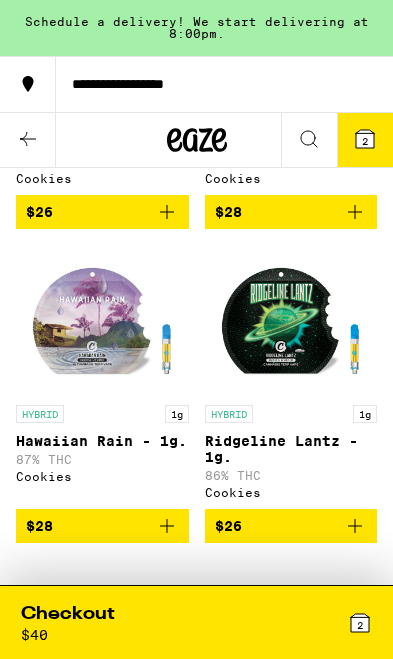 click 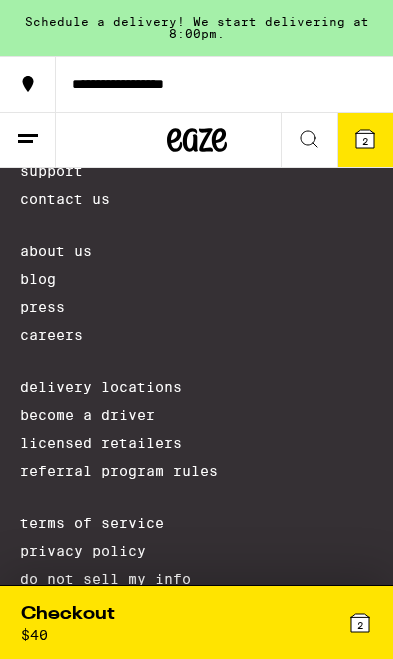 scroll, scrollTop: 0, scrollLeft: 0, axis: both 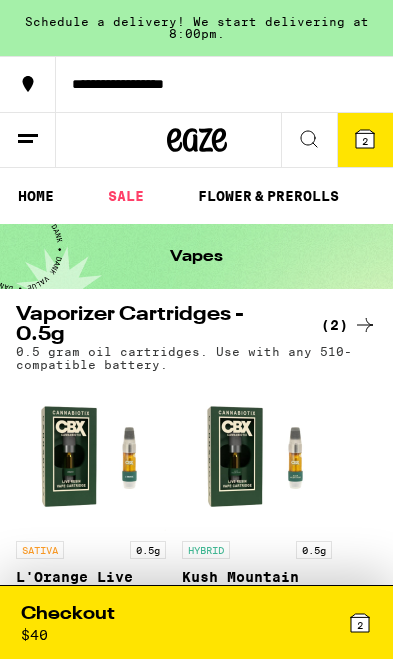 click on "FLOWER & PREROLLS" at bounding box center (268, 196) 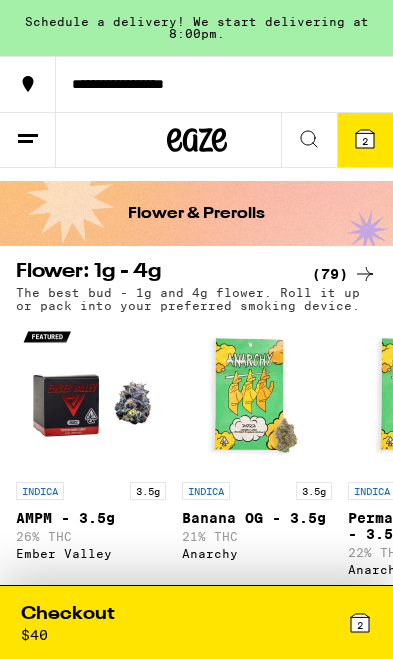 scroll, scrollTop: 0, scrollLeft: 0, axis: both 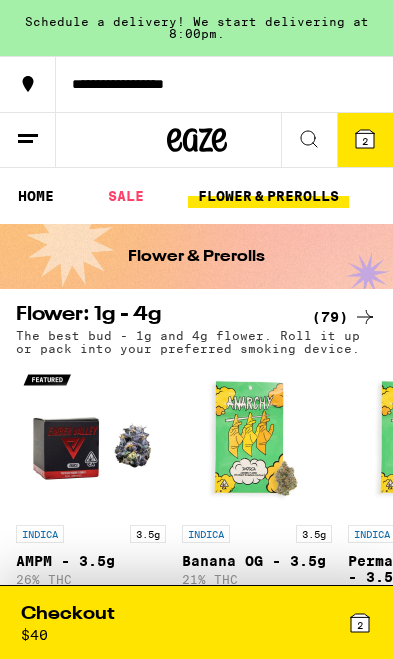 click 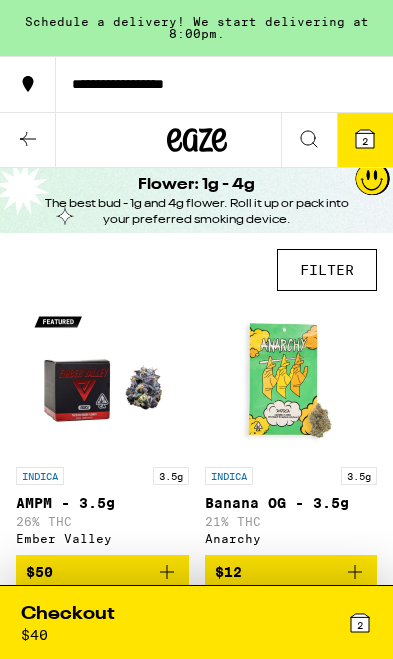 click on "FILTER" at bounding box center (327, 270) 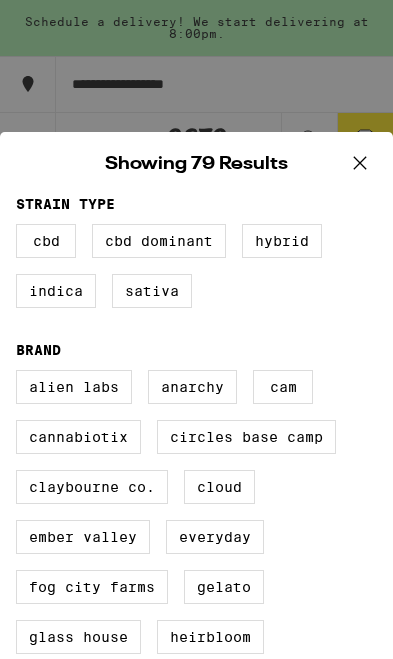 scroll, scrollTop: 0, scrollLeft: 0, axis: both 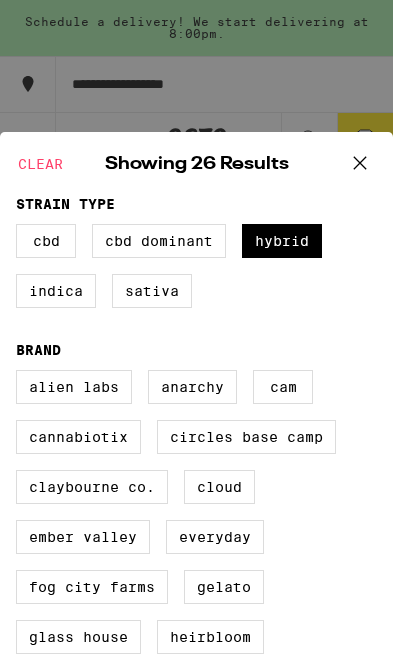 click 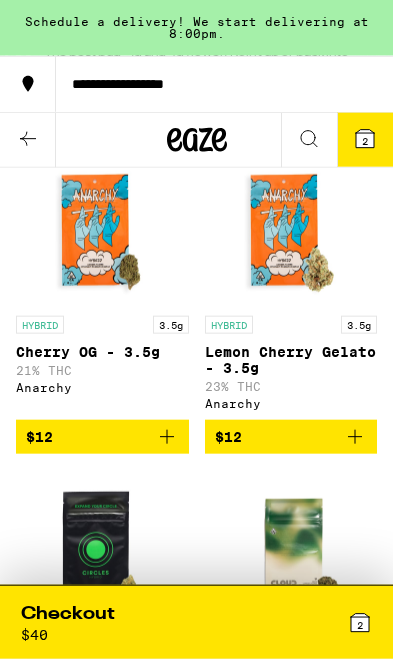 scroll, scrollTop: 0, scrollLeft: 0, axis: both 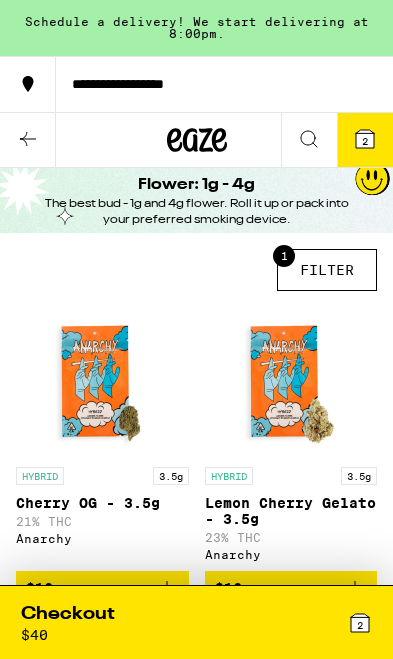 click 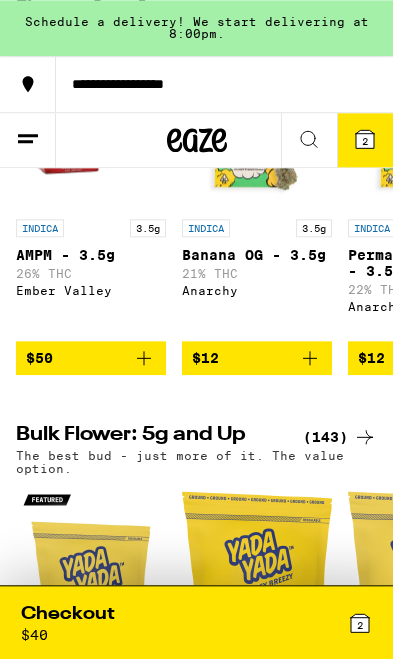 scroll, scrollTop: 293, scrollLeft: 0, axis: vertical 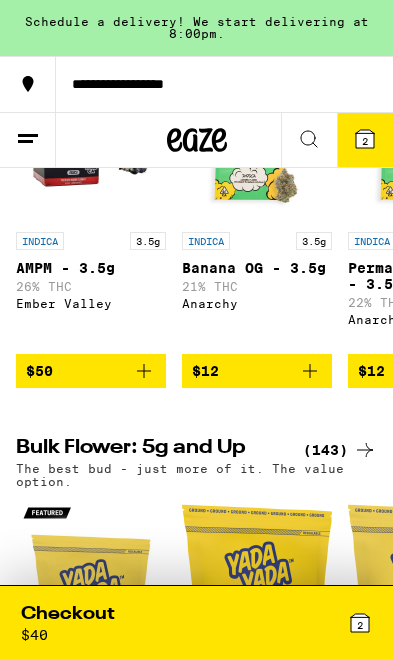 click 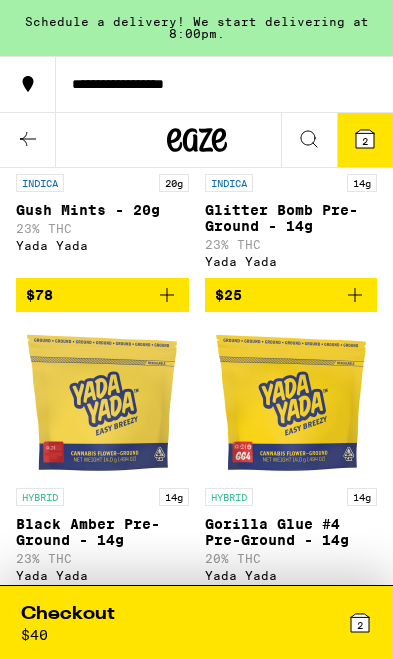 scroll, scrollTop: 0, scrollLeft: 0, axis: both 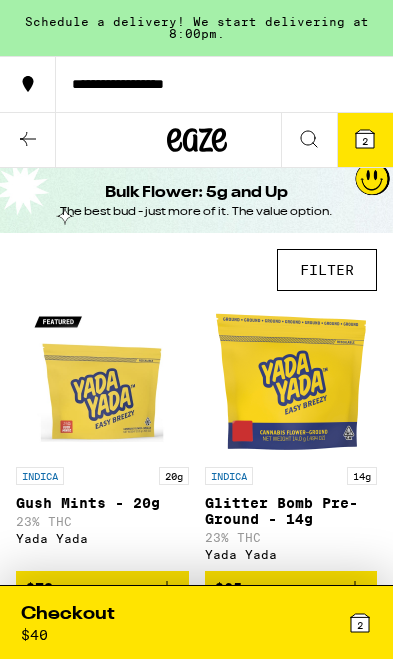 click on "FILTER" at bounding box center (327, 270) 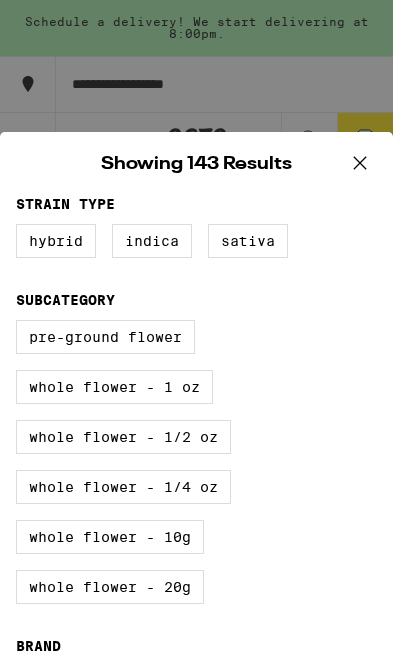 click on "Hybrid" at bounding box center [56, 241] 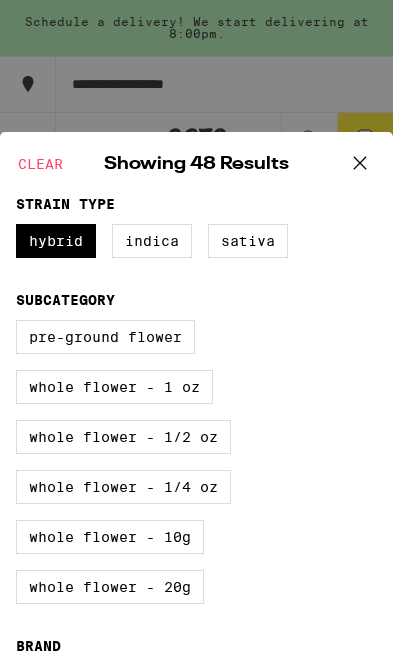 scroll, scrollTop: 0, scrollLeft: 0, axis: both 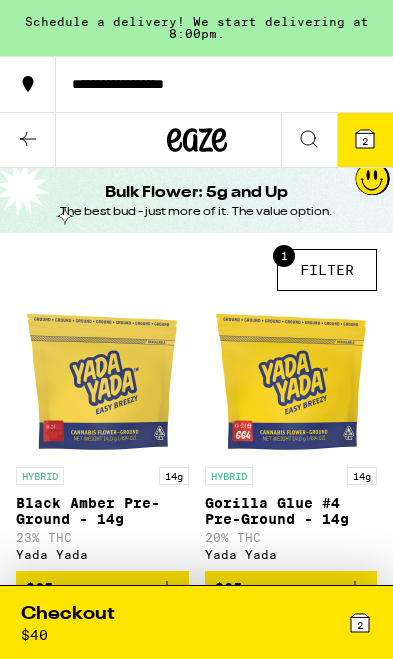 click on "1 FILTER" at bounding box center [327, 270] 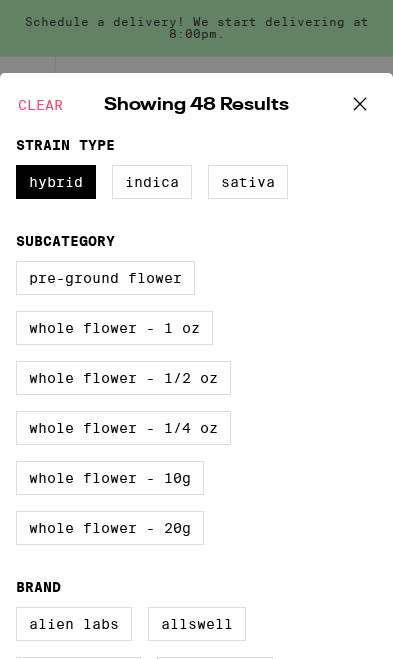 scroll, scrollTop: 60, scrollLeft: 0, axis: vertical 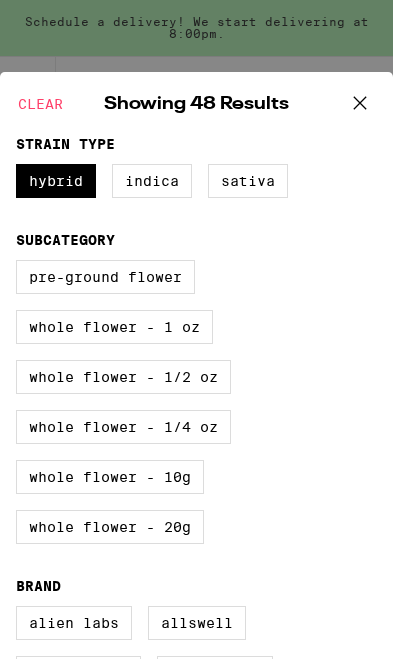click on "Whole Flower - 10g" at bounding box center [110, 477] 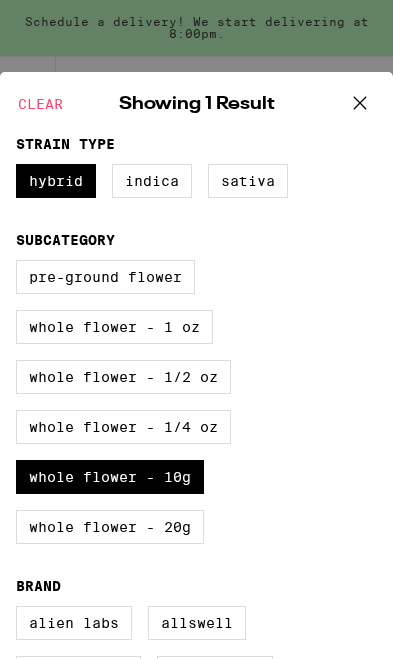 click on "Whole Flower - 1/2 oz" at bounding box center (123, 377) 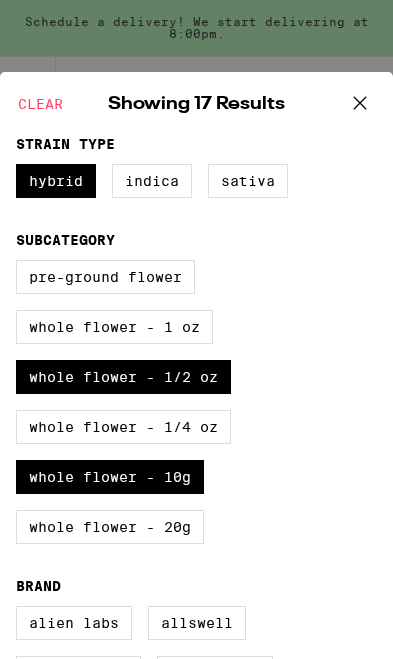 click 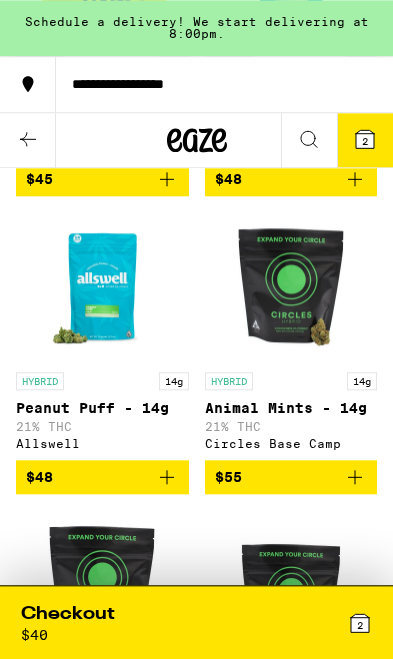 scroll, scrollTop: 0, scrollLeft: 0, axis: both 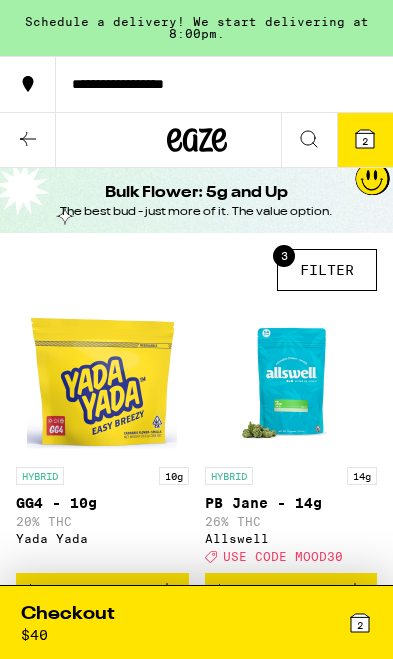 click 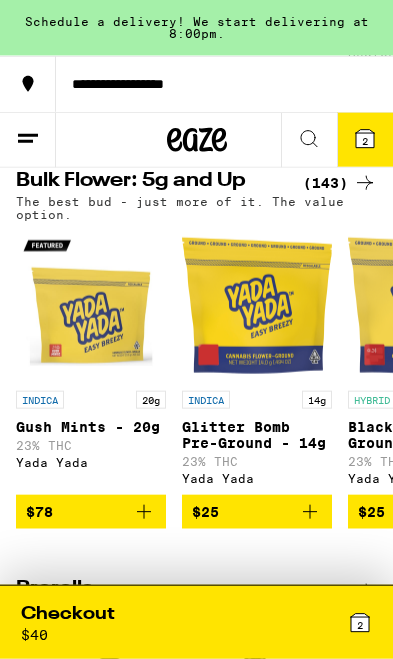 click at bounding box center (28, 140) 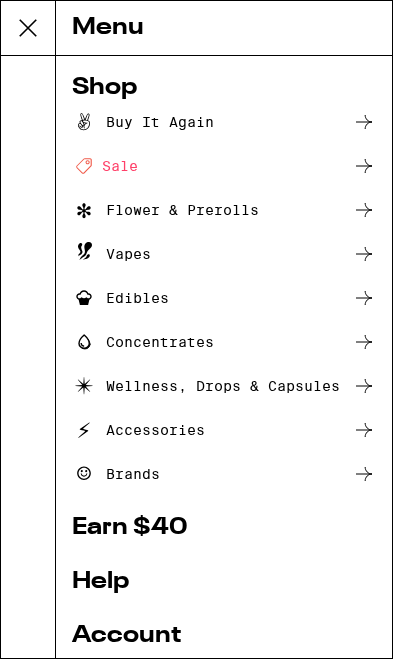 click on "Deal Created with Sketch. Sale" at bounding box center [105, 166] 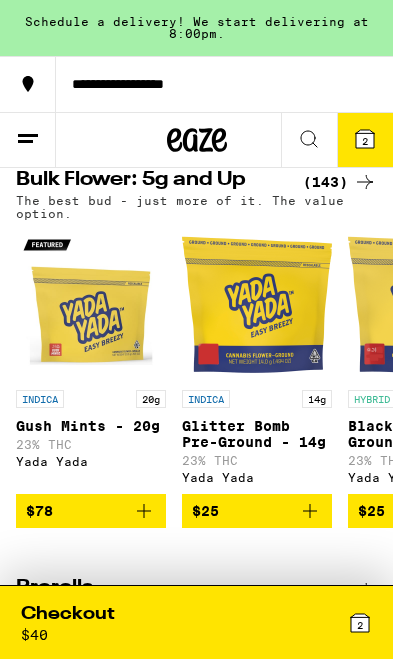scroll, scrollTop: 0, scrollLeft: 0, axis: both 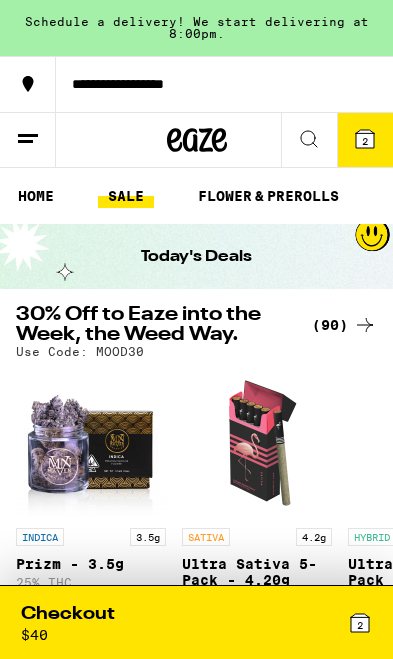 click 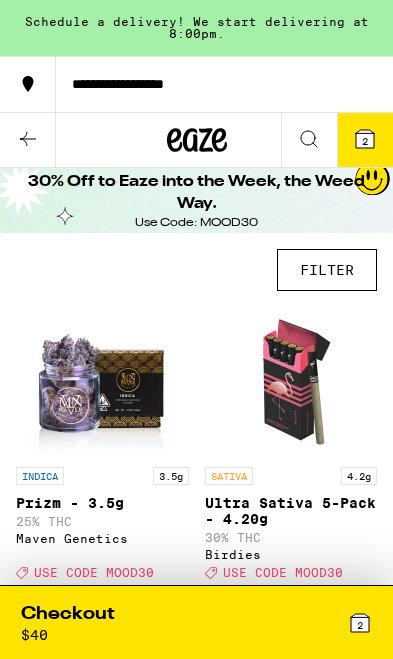 click on "FILTER" at bounding box center [327, 270] 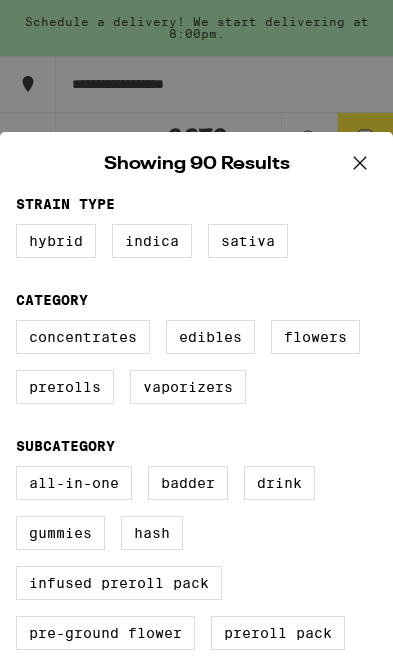 click on "Flowers" at bounding box center [315, 337] 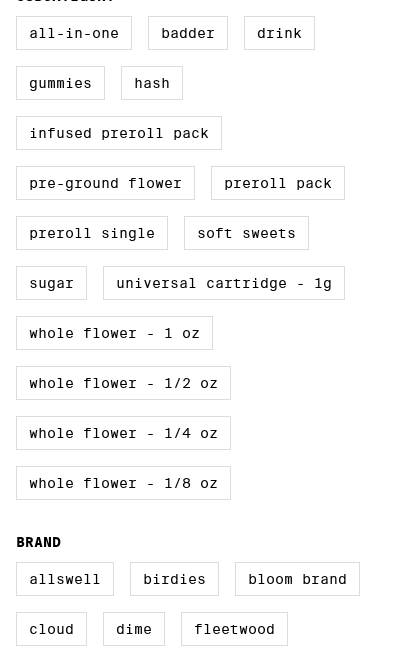 scroll, scrollTop: 458, scrollLeft: 0, axis: vertical 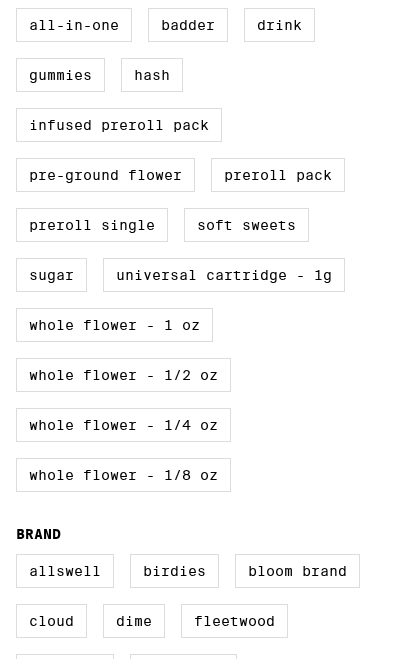 click on "Whole Flower - 1/2 oz" at bounding box center [123, 375] 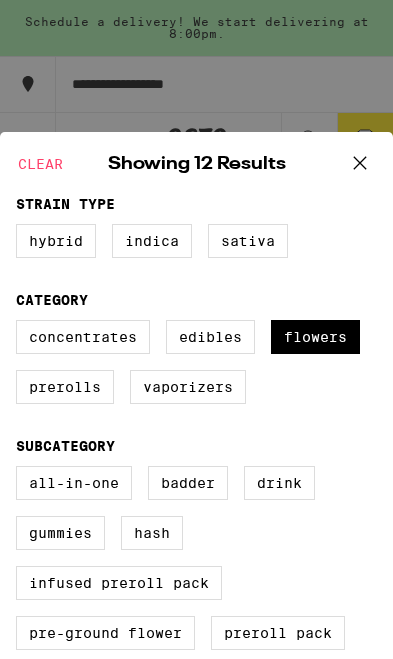 scroll, scrollTop: 0, scrollLeft: 0, axis: both 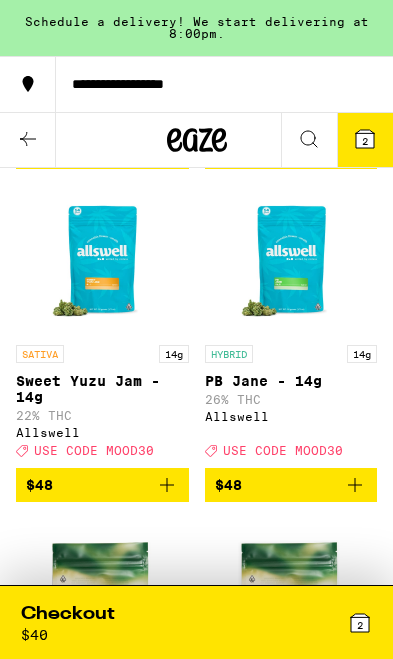 click 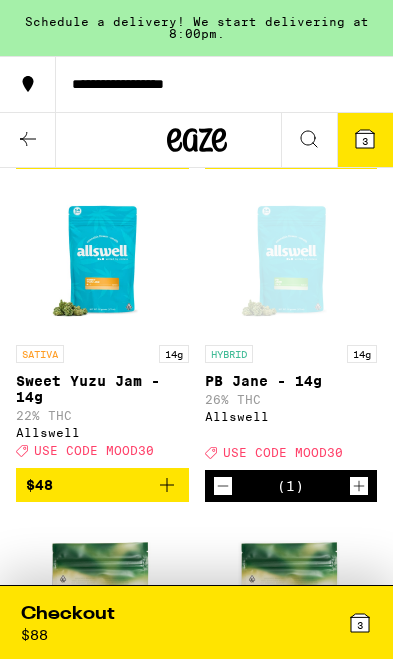 click on "3" at bounding box center (360, 625) 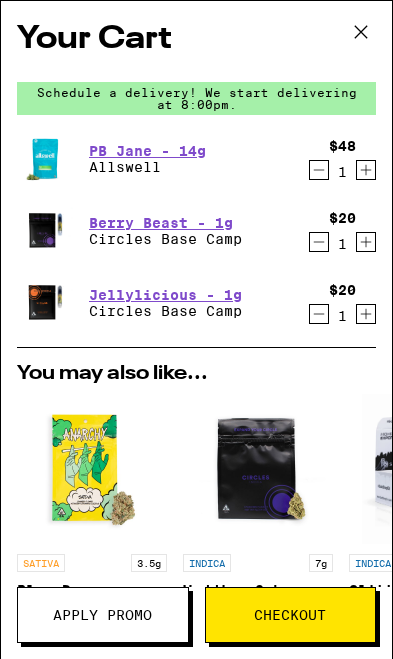 scroll, scrollTop: 0, scrollLeft: 0, axis: both 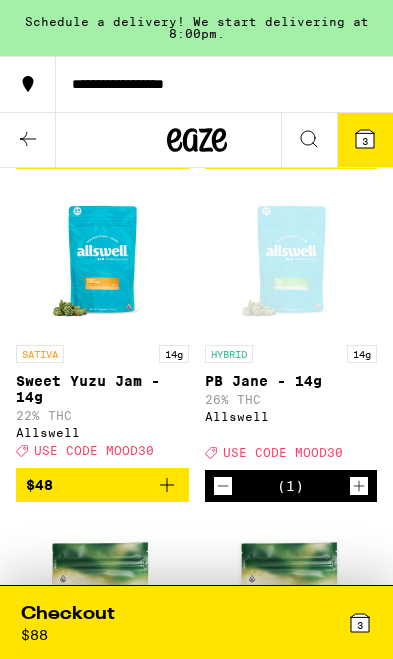 click 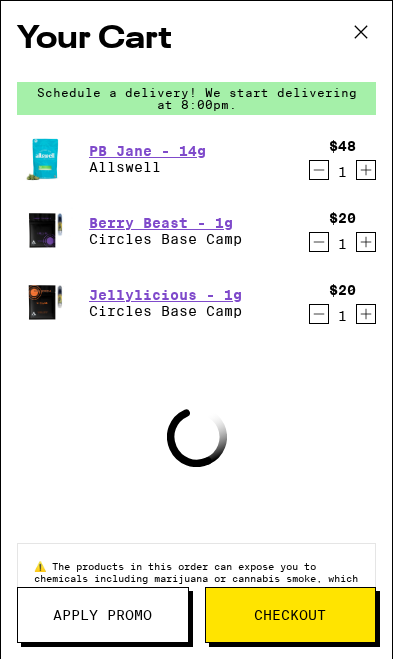 click on "Apply Promo" at bounding box center [103, 615] 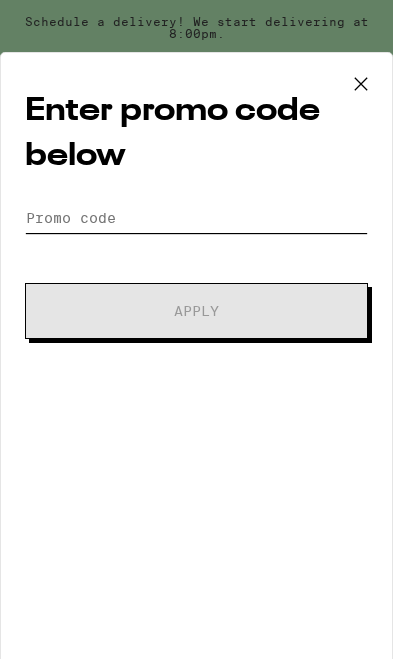 click on "Promo Code" at bounding box center (196, 218) 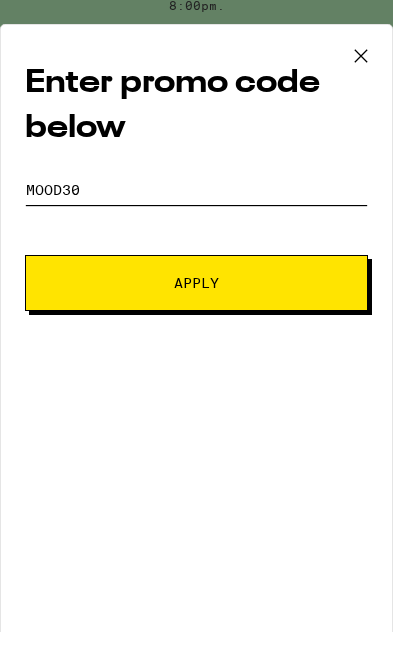 type on "Mood30" 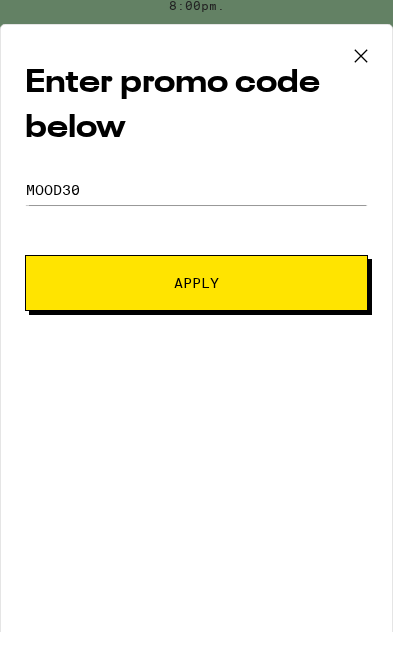 click on "Apply" at bounding box center [196, 311] 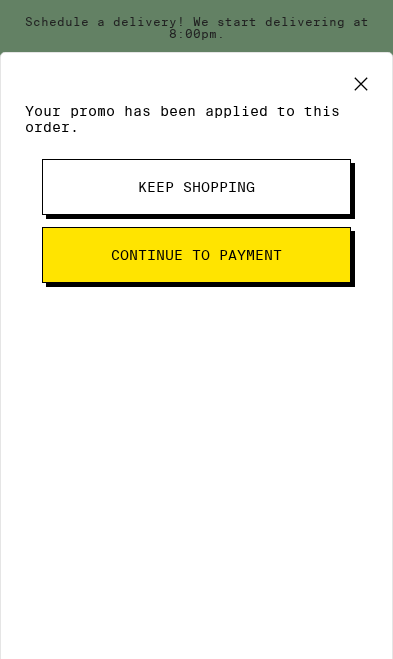 scroll, scrollTop: 482, scrollLeft: 0, axis: vertical 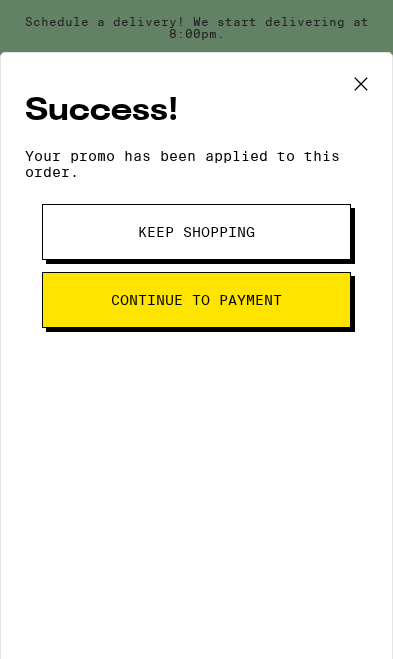 click 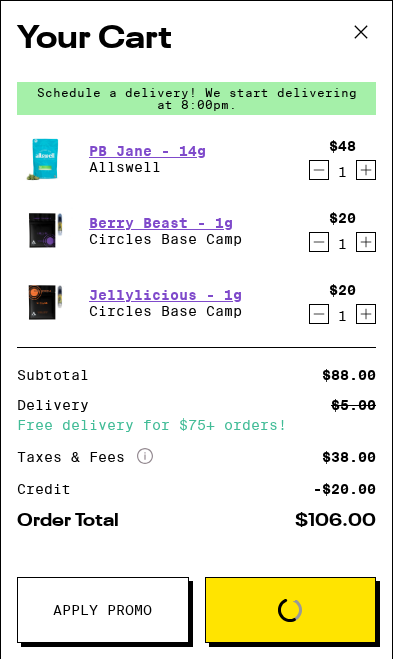 scroll, scrollTop: 454, scrollLeft: 0, axis: vertical 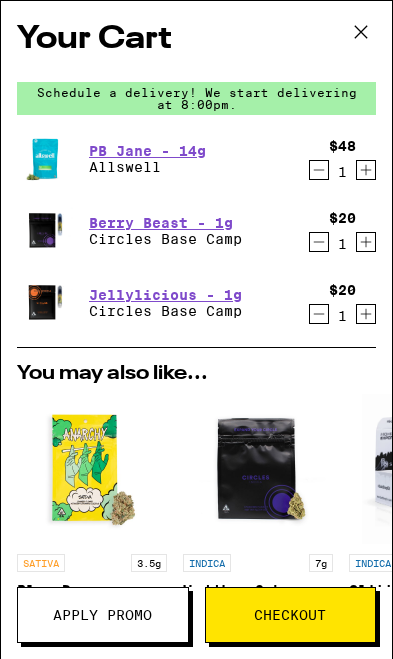 click 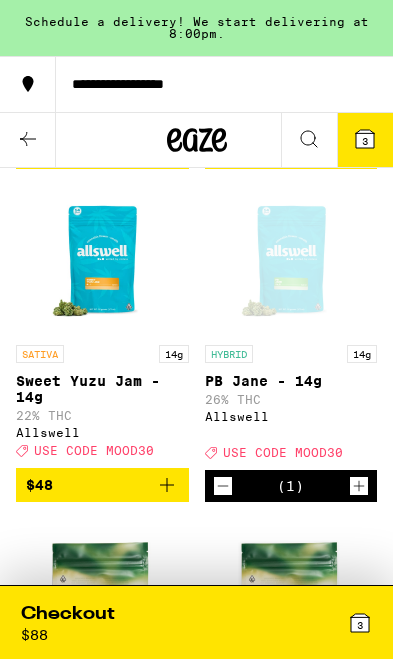 click on "3" at bounding box center (360, 622) 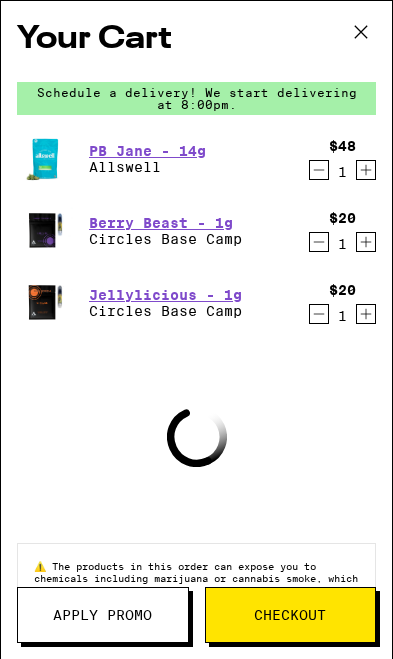 click 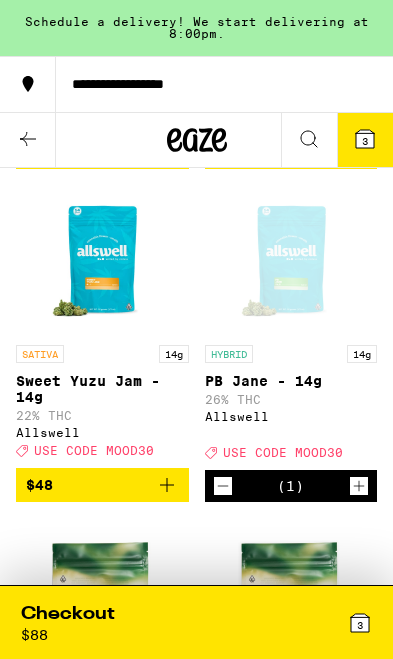 click 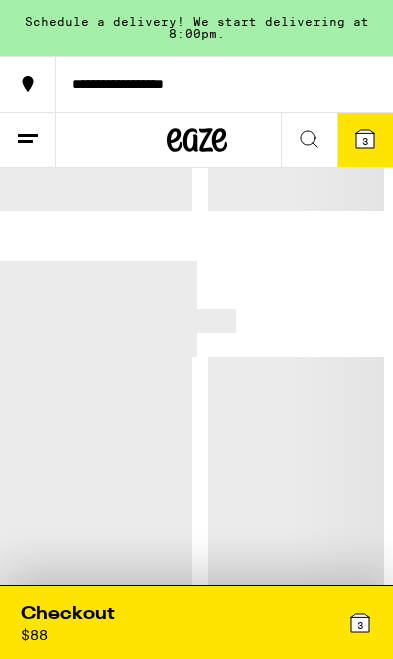 scroll, scrollTop: 0, scrollLeft: 0, axis: both 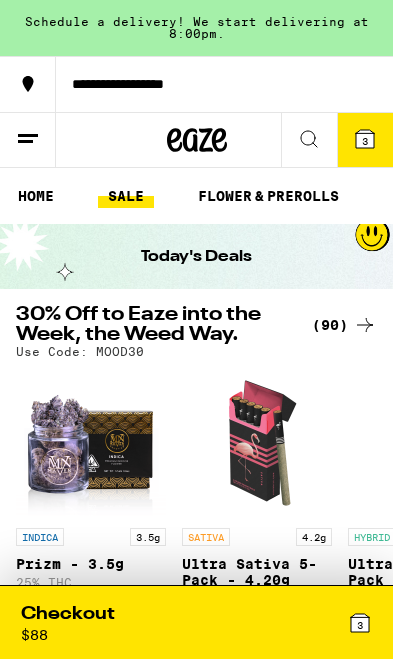 click 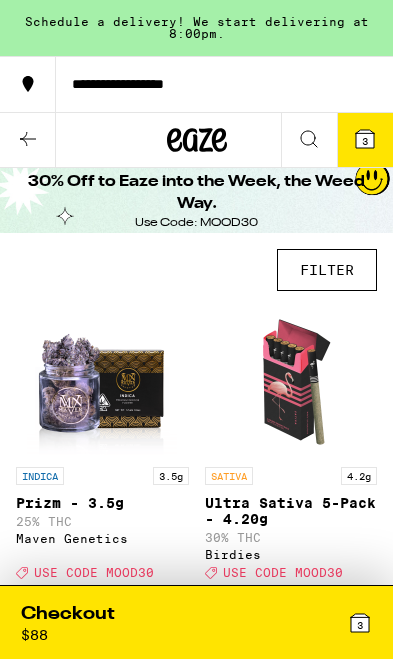 click on "FILTER" at bounding box center [327, 270] 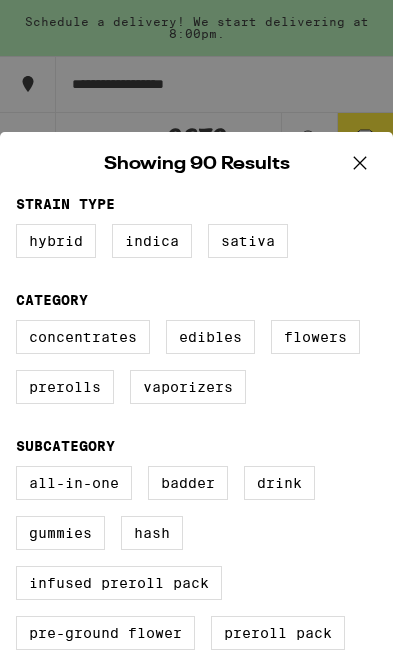 click on "Vaporizers" at bounding box center [188, 387] 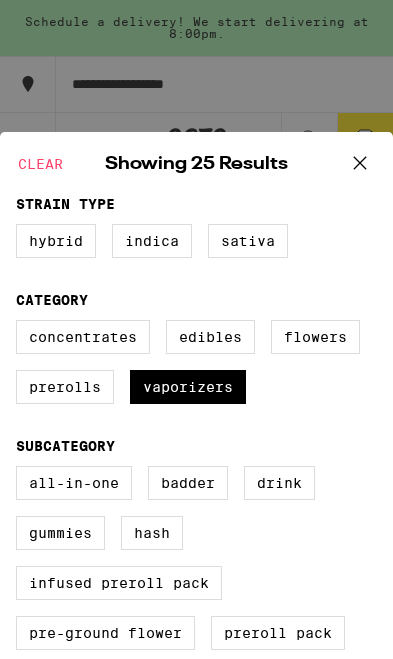 click 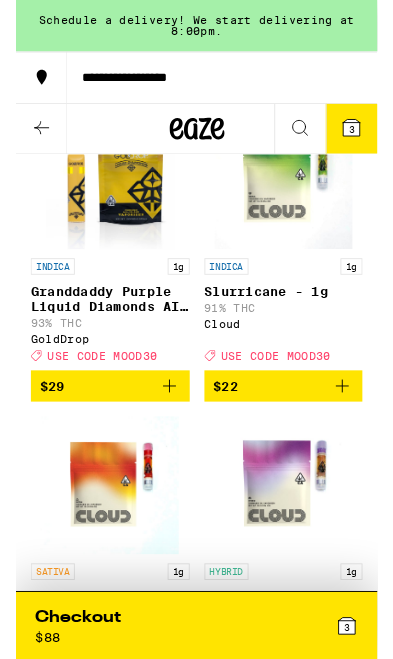 scroll, scrollTop: 156, scrollLeft: 0, axis: vertical 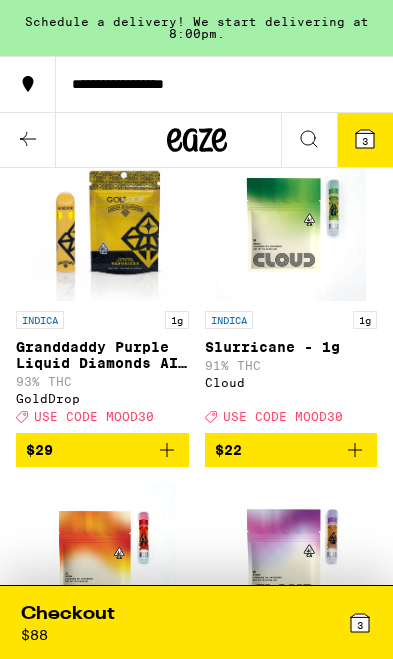click on "3" at bounding box center (360, 625) 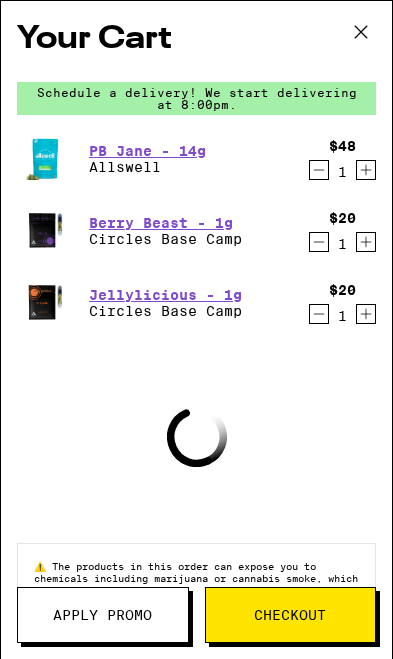 click 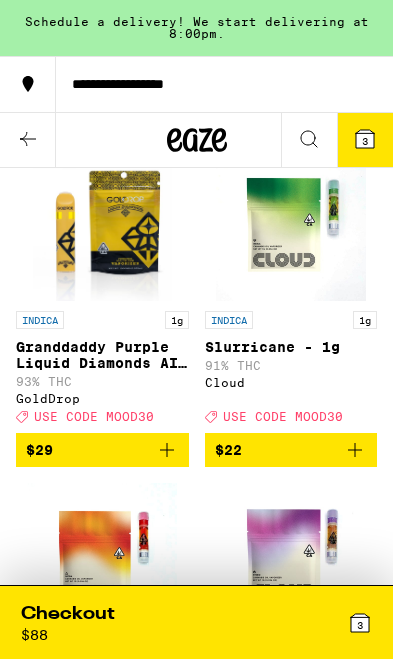 click 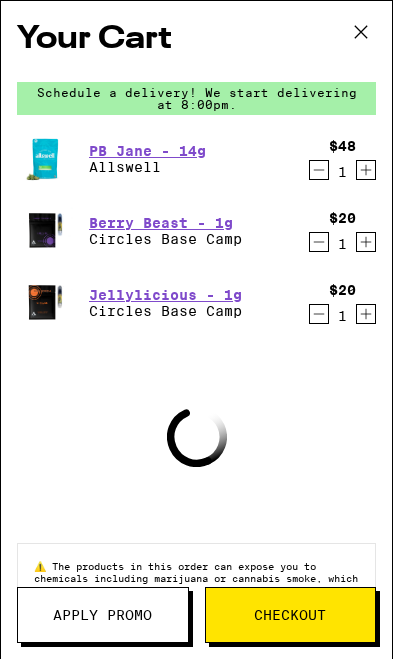 click on "Jellylicious - 1g" at bounding box center (165, 295) 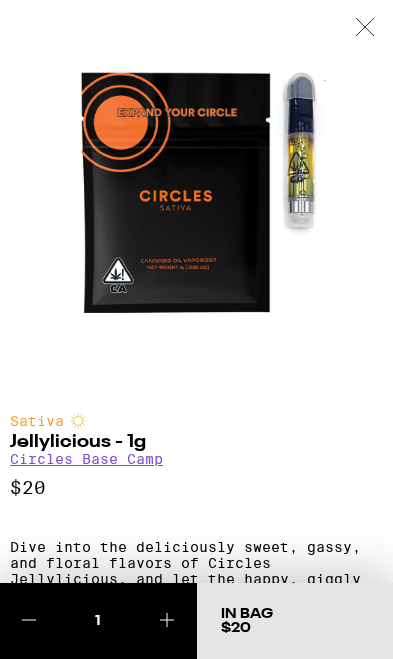 scroll, scrollTop: 0, scrollLeft: 0, axis: both 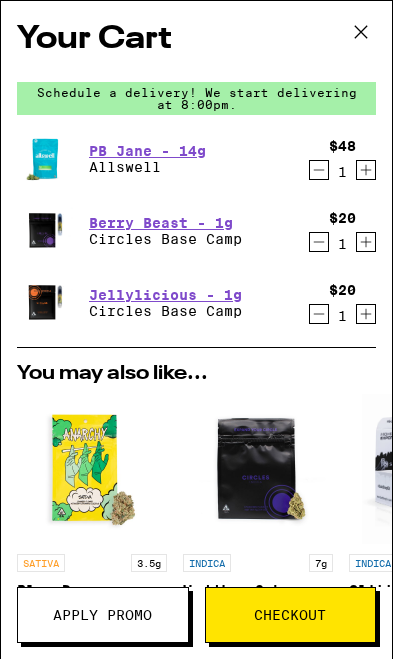 click 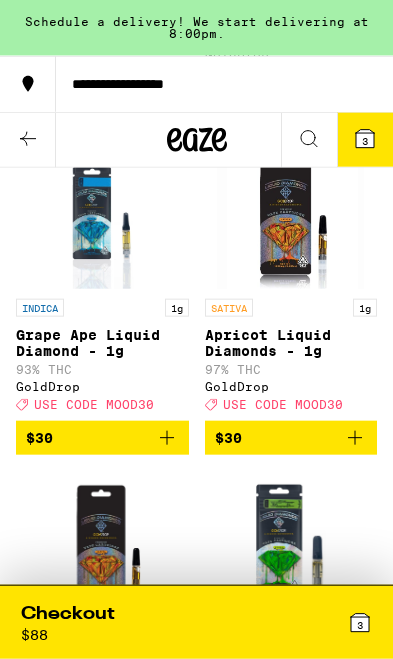 scroll, scrollTop: 1132, scrollLeft: 0, axis: vertical 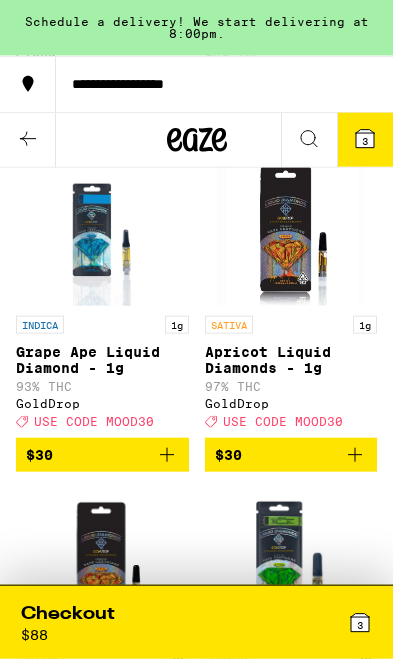click 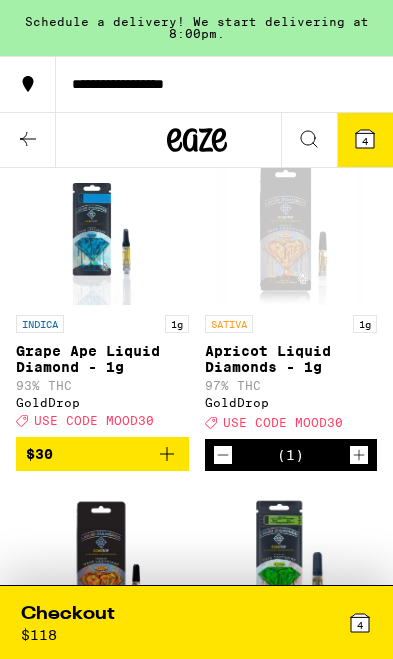 click 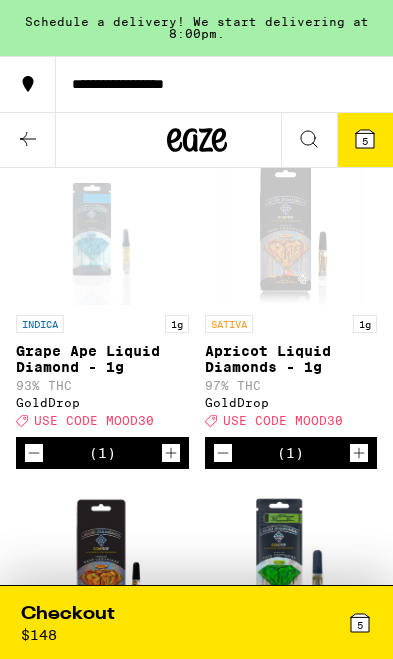 click on "5" at bounding box center [360, 625] 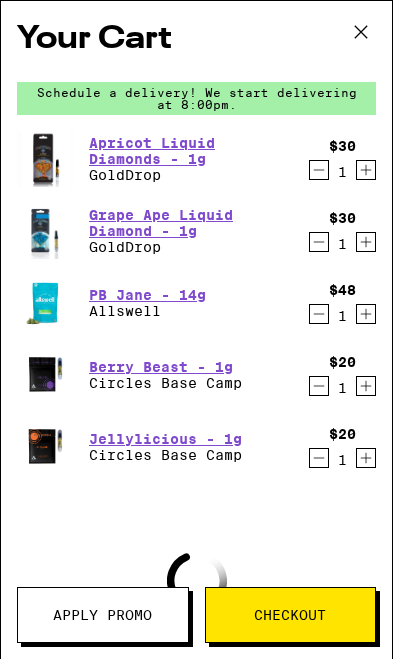 click 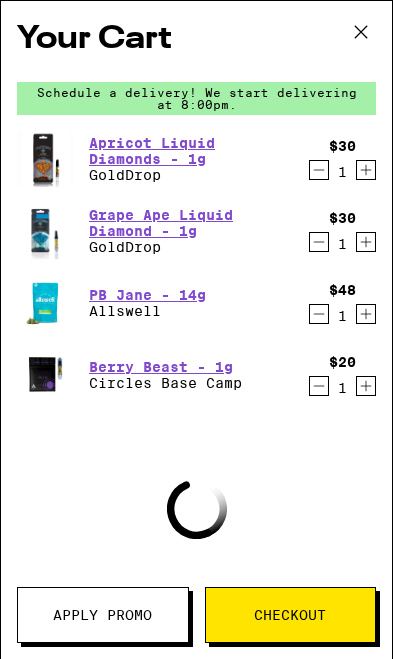 click 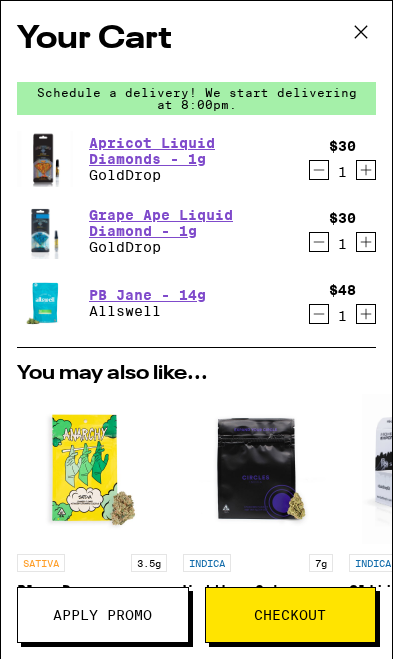 scroll, scrollTop: 0, scrollLeft: 0, axis: both 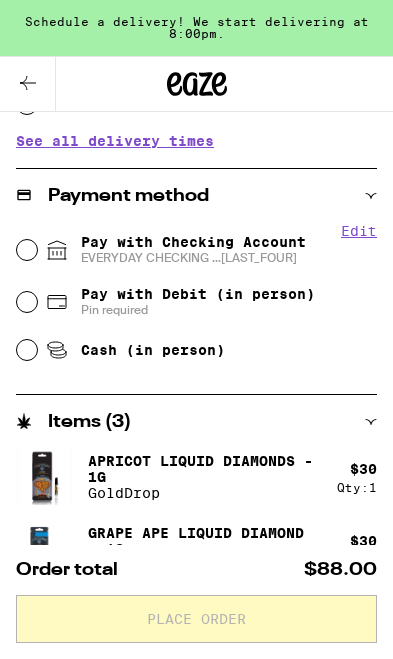 click on "Pay with Checking Account EVERYDAY CHECKING ...[LAST_FOUR]" at bounding box center [197, 250] 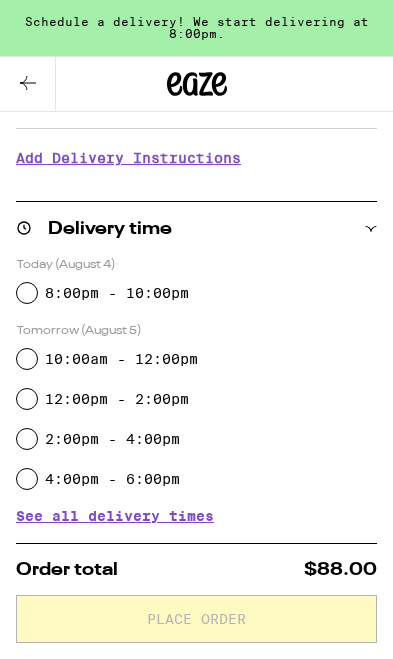 scroll, scrollTop: 315, scrollLeft: 0, axis: vertical 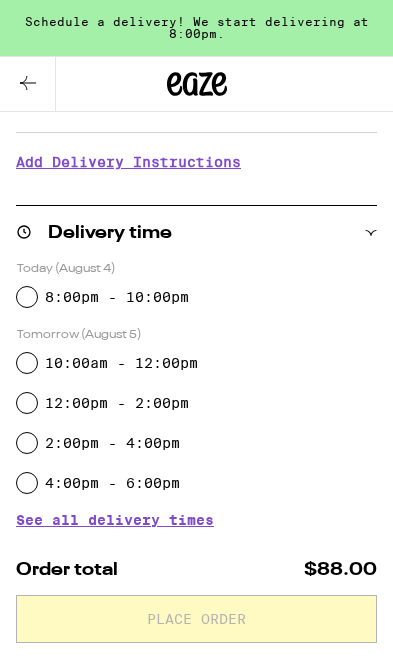 click on "8:00pm - 10:00pm" at bounding box center [27, 297] 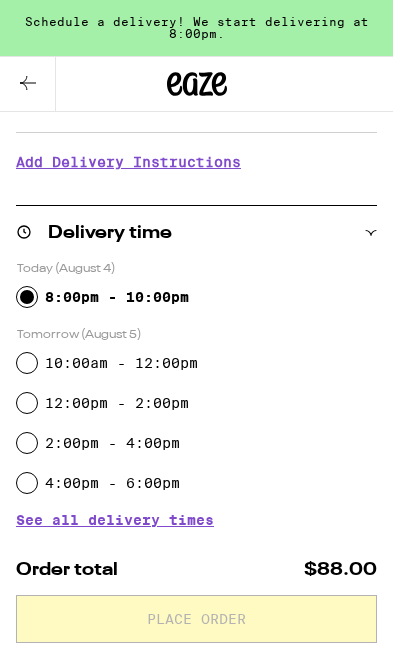 radio on "true" 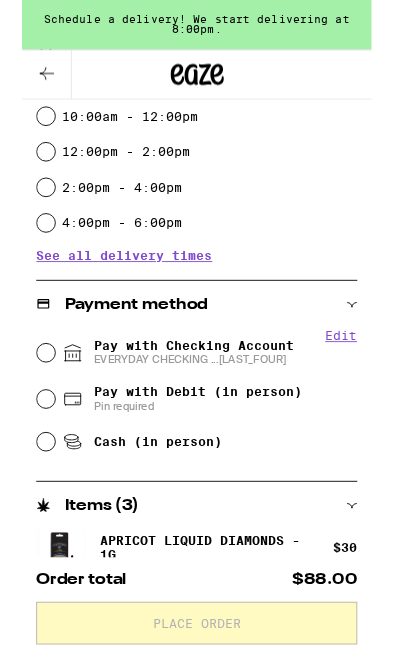 click on "Pay with Checking Account EVERYDAY CHECKING ...[LAST_FOUR]" at bounding box center (27, 397) 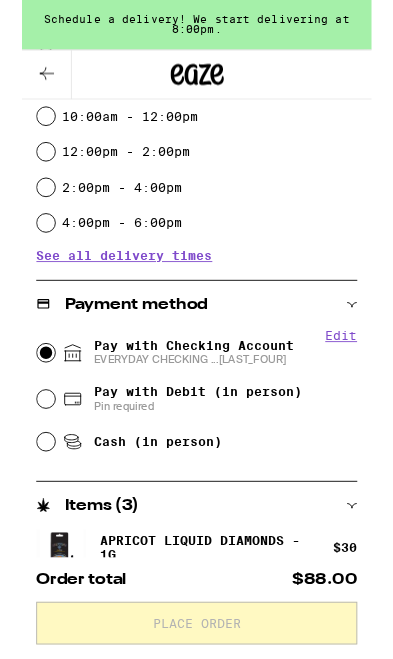 radio on "true" 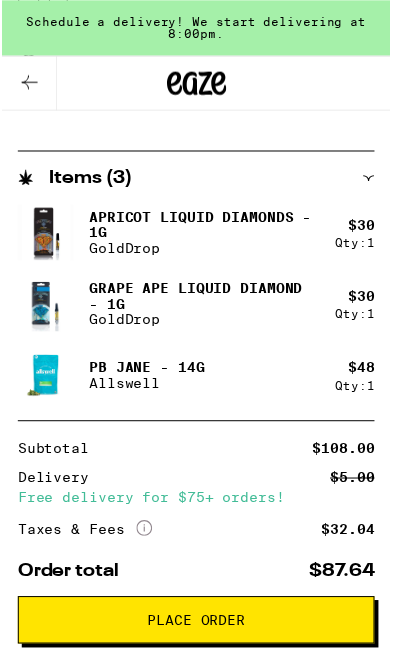 scroll, scrollTop: 991, scrollLeft: 0, axis: vertical 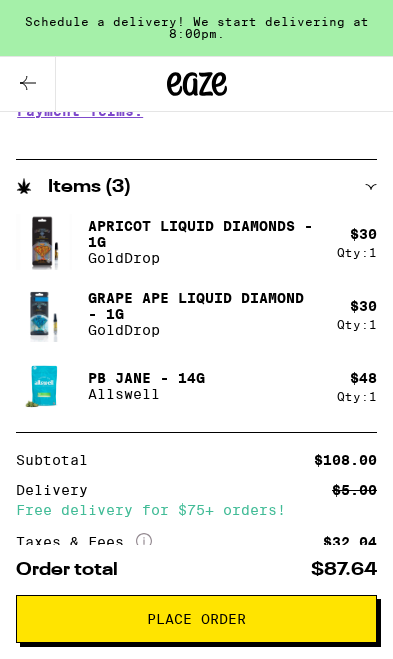 click on "Place Order" at bounding box center [196, 619] 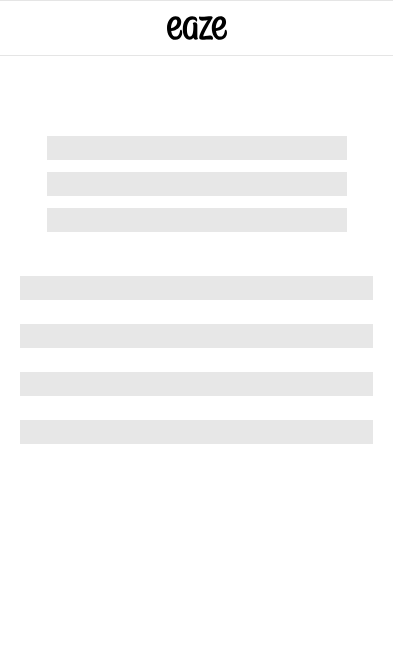 scroll, scrollTop: 0, scrollLeft: 0, axis: both 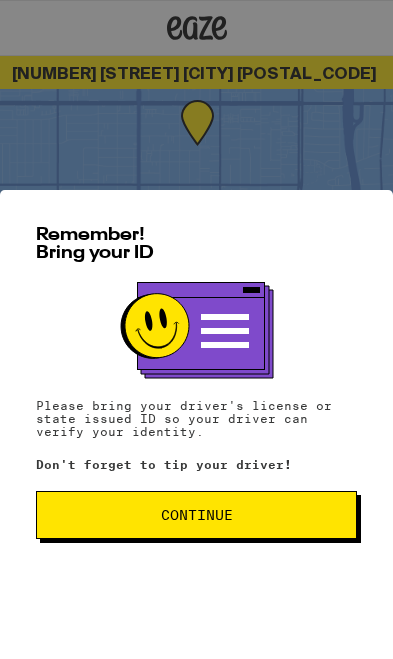 click on "Continue" at bounding box center (196, 515) 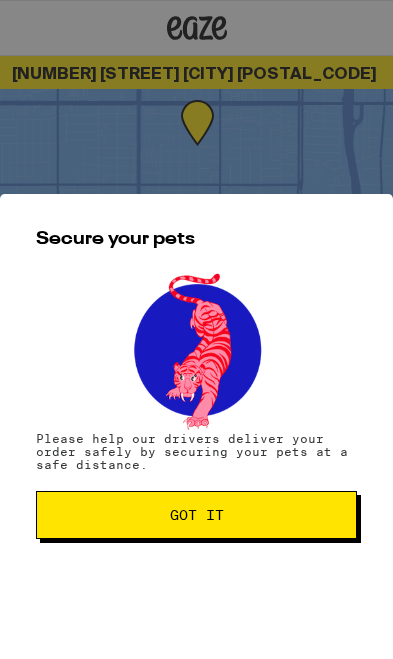 click on "Got it" at bounding box center (196, 515) 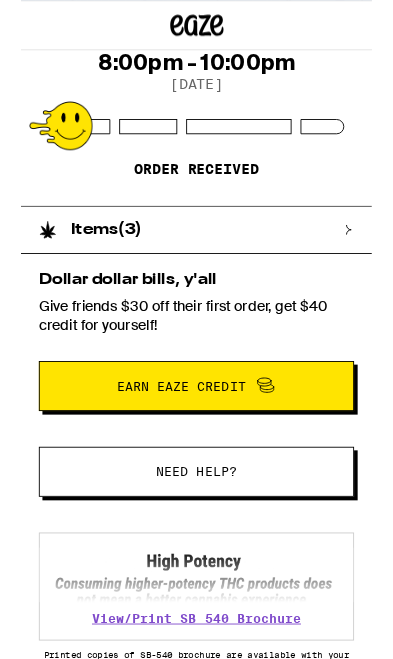 scroll, scrollTop: 239, scrollLeft: 0, axis: vertical 